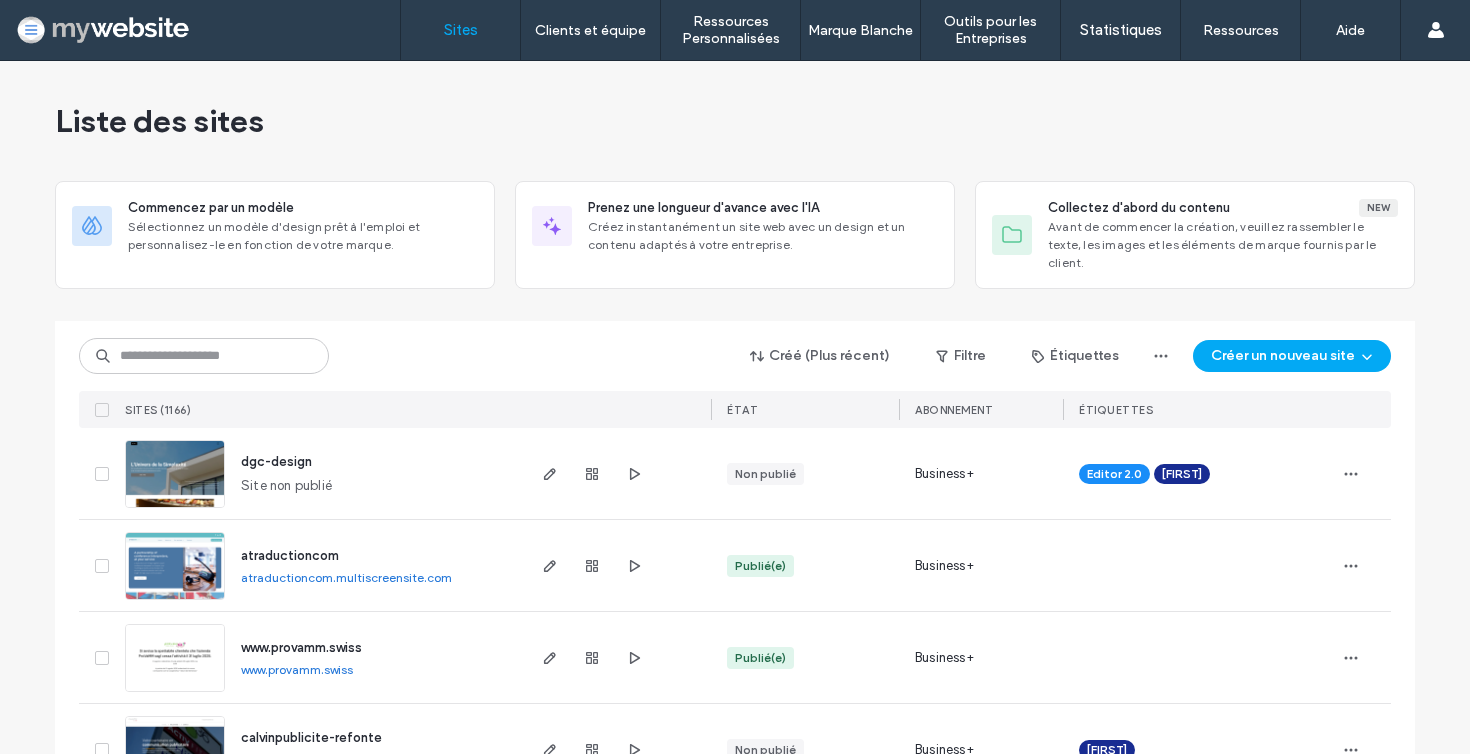 scroll, scrollTop: 0, scrollLeft: 0, axis: both 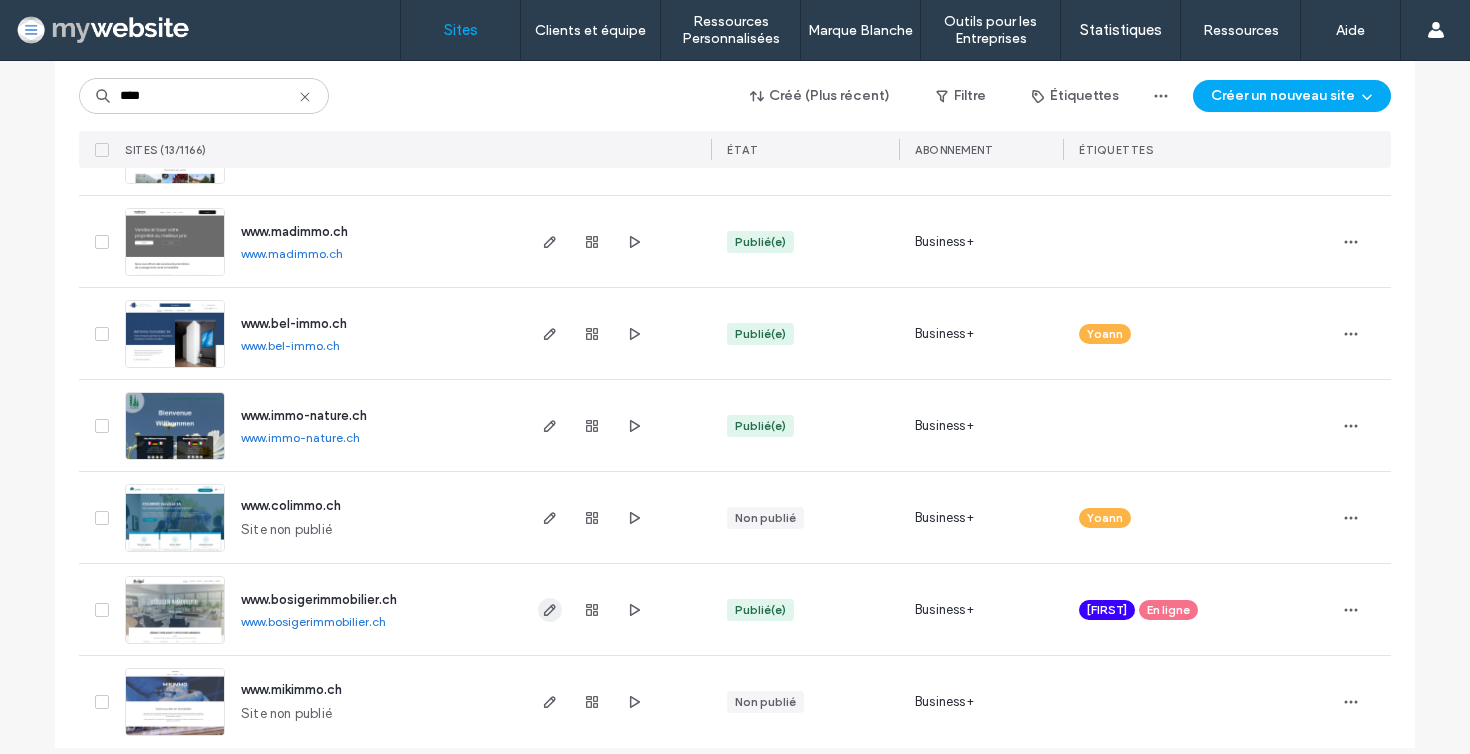 type on "****" 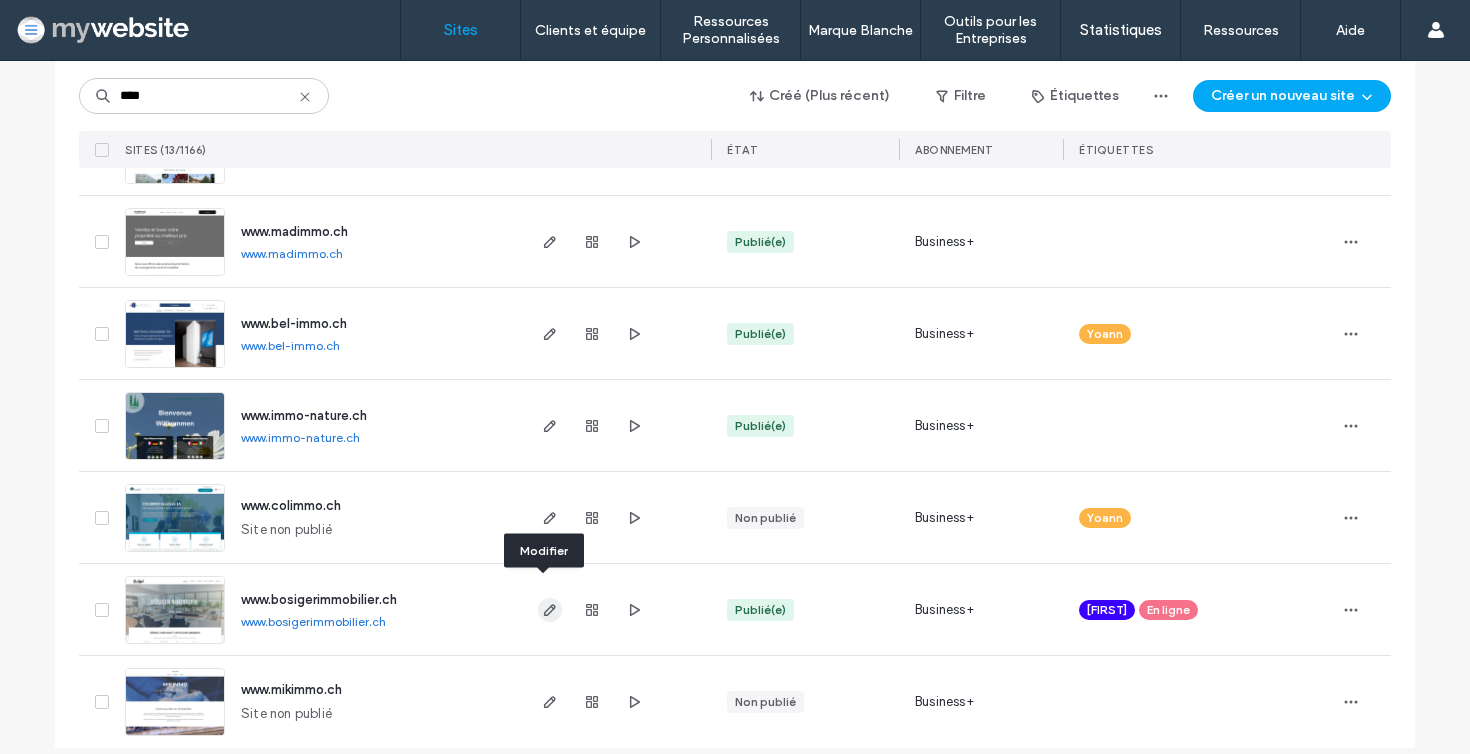 click 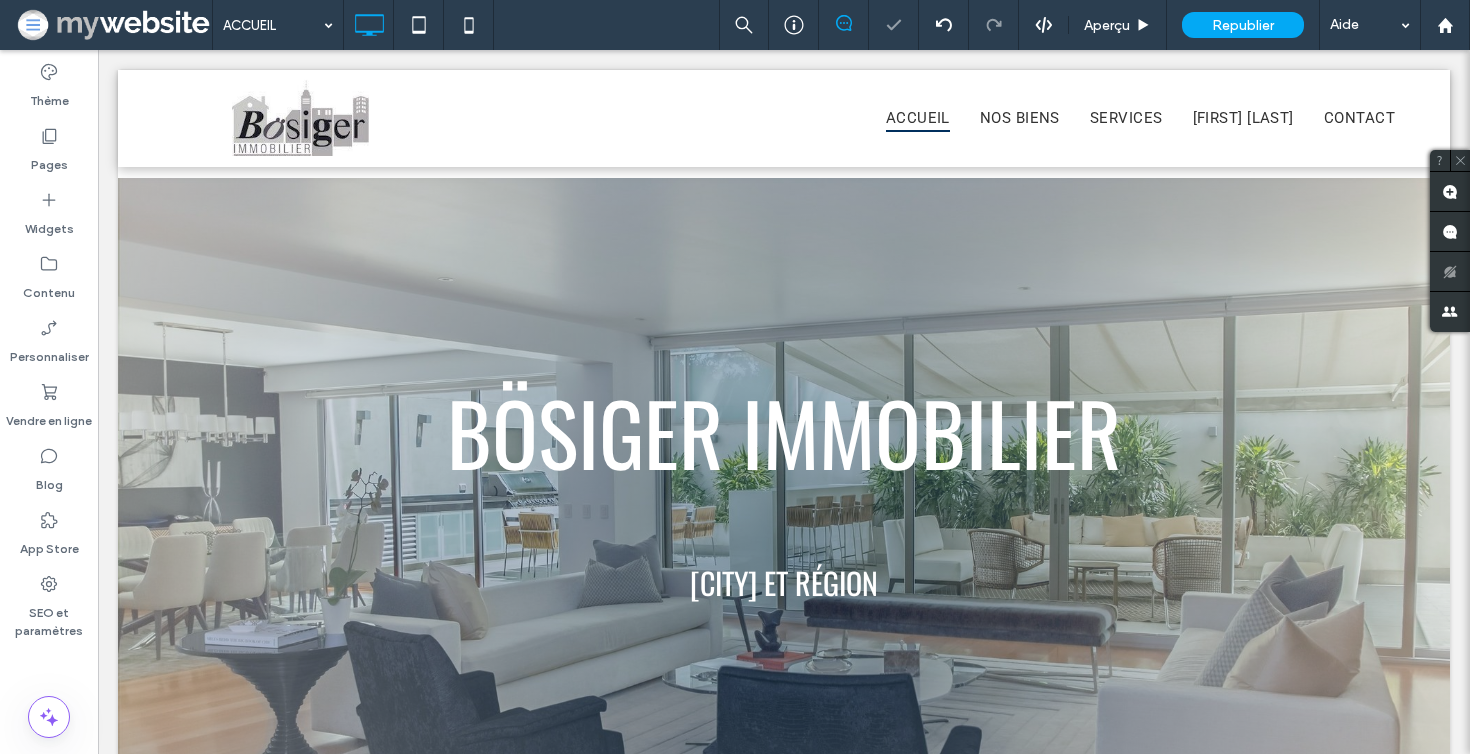 scroll, scrollTop: 2790, scrollLeft: 0, axis: vertical 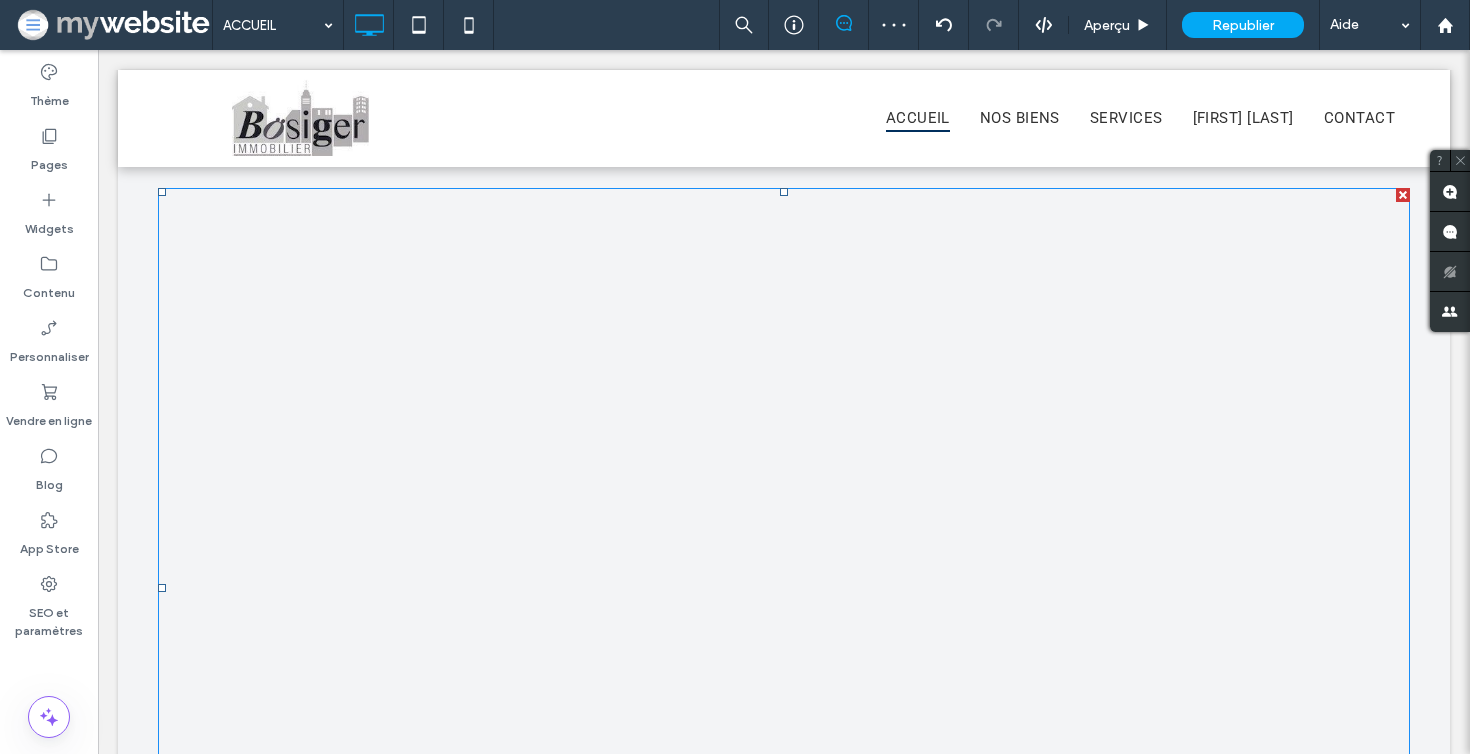 click at bounding box center (784, 588) 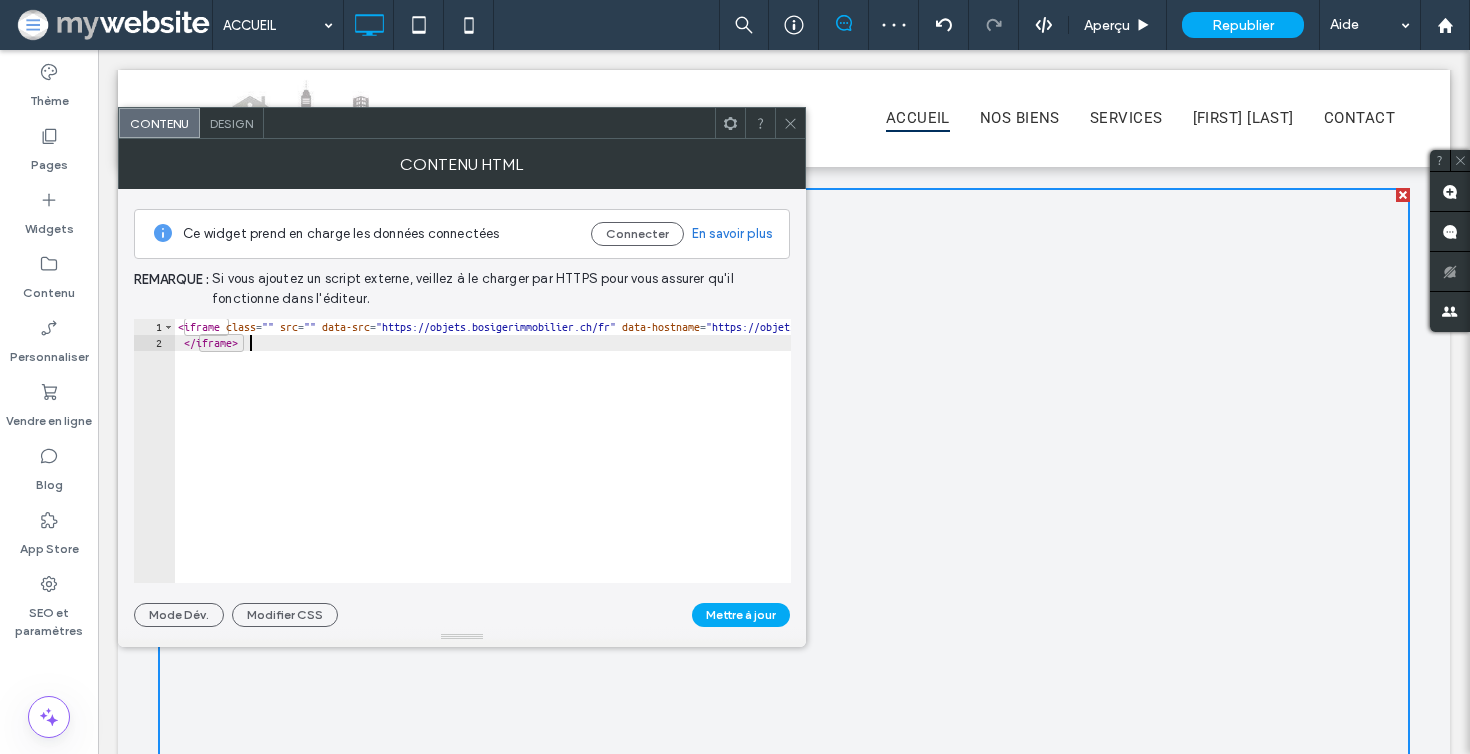 click on "< iframe   class = ""   src = ""   data-src = "https://objets.bosigerimmobilier.ch/fr"   data-hostname = "https://objets.bosigerimmobilier.ch"   width = "100%"   height = "800"   scrolling = "no" >   </ iframe >" at bounding box center [779, 467] 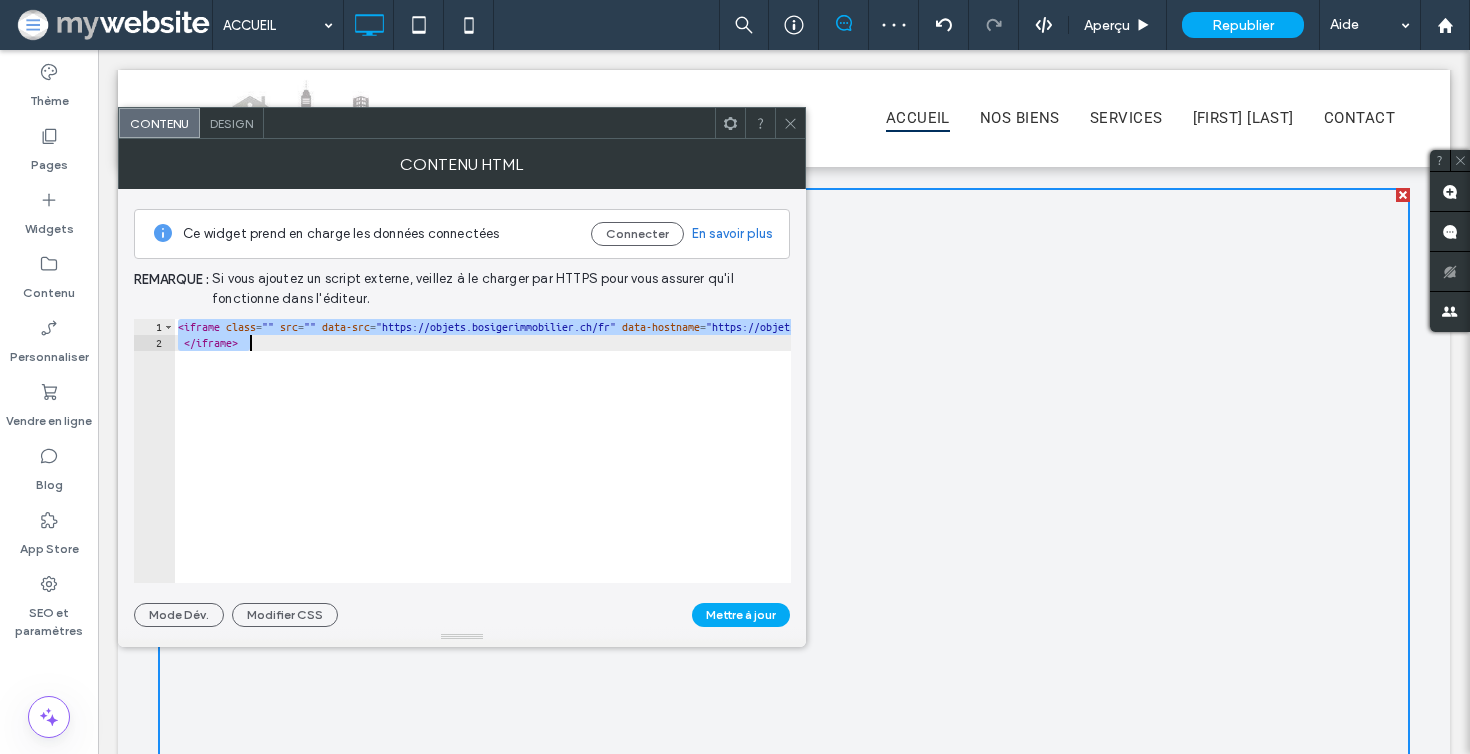 paste 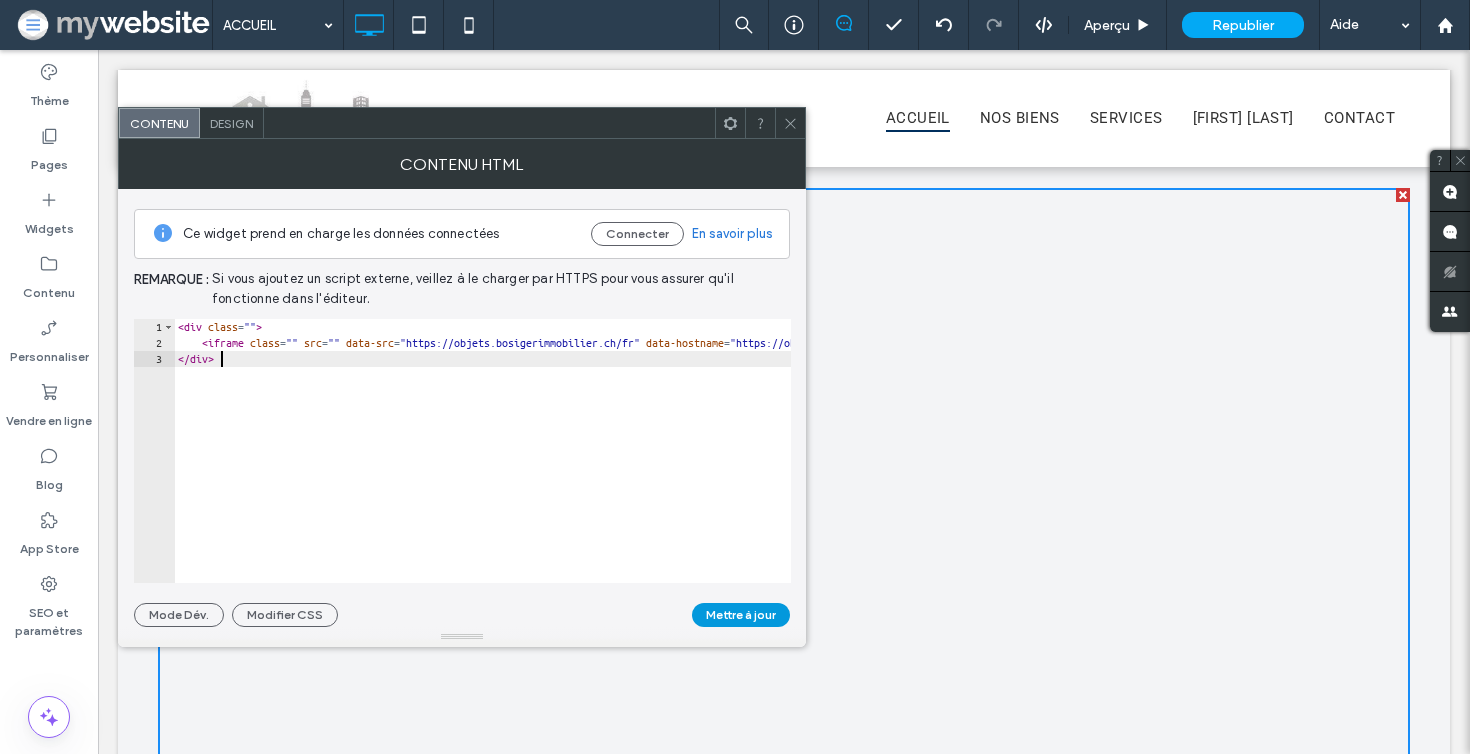 click on "Mettre à jour" at bounding box center [741, 615] 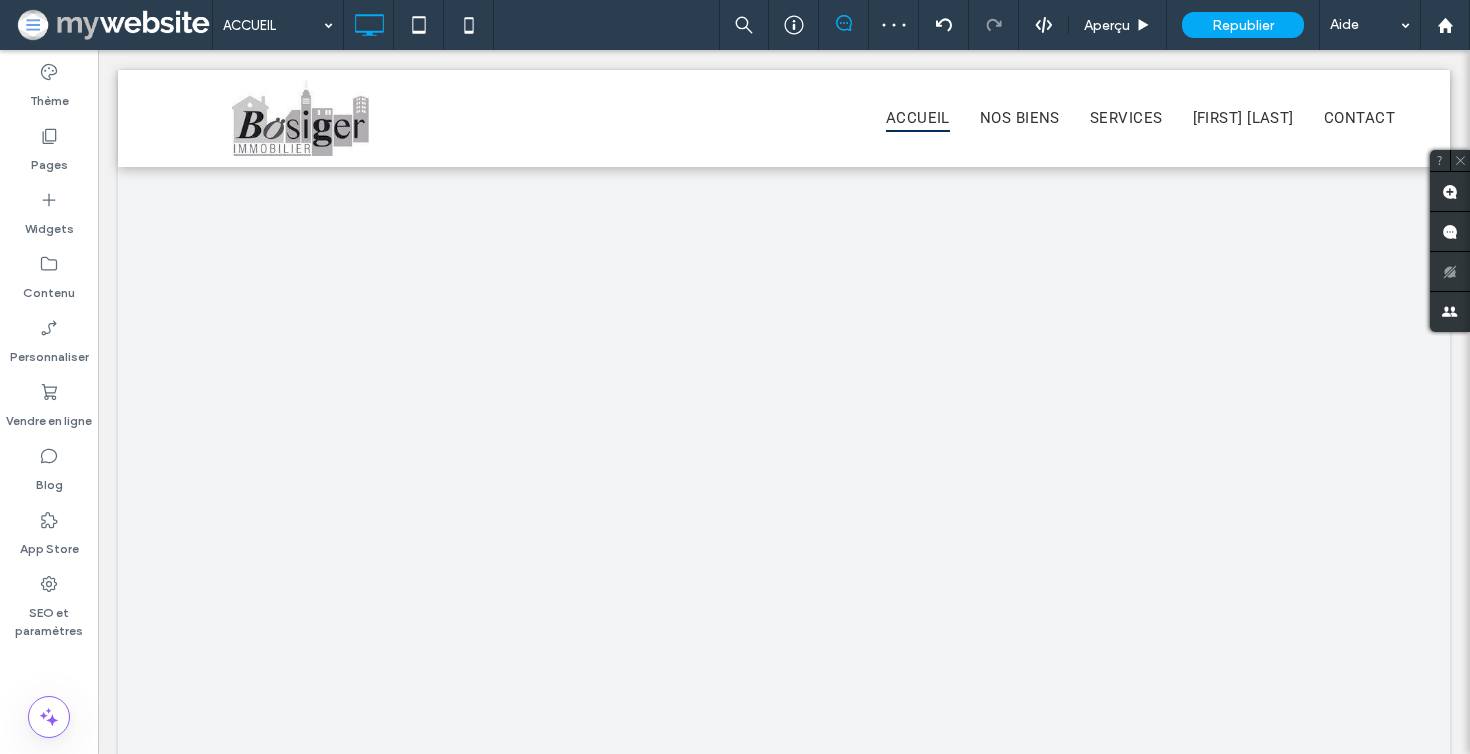 scroll, scrollTop: 2751, scrollLeft: 0, axis: vertical 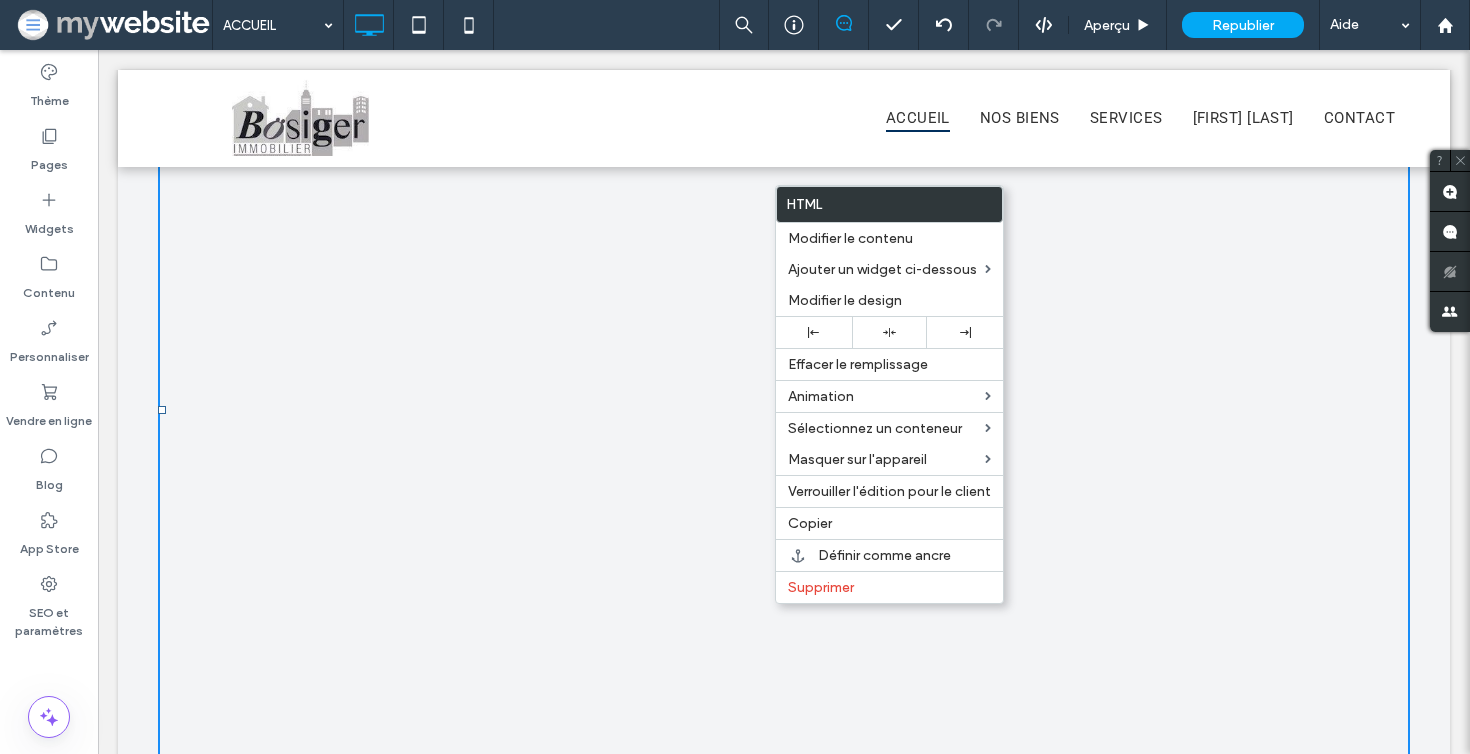 click on "NOS BIENS EN VENTE
VOIR NOS BIENS
Click To Paste" at bounding box center [784, 424] 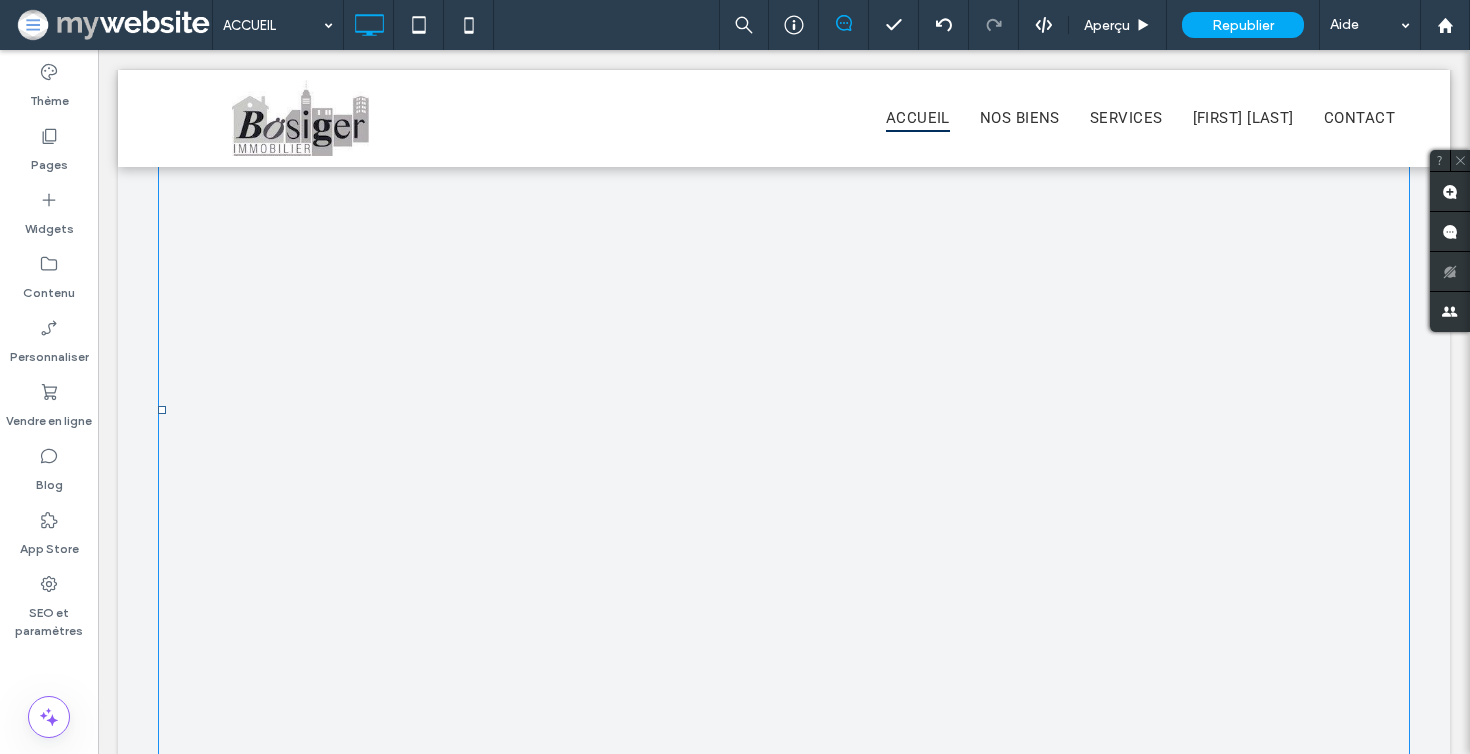 click at bounding box center [784, 410] 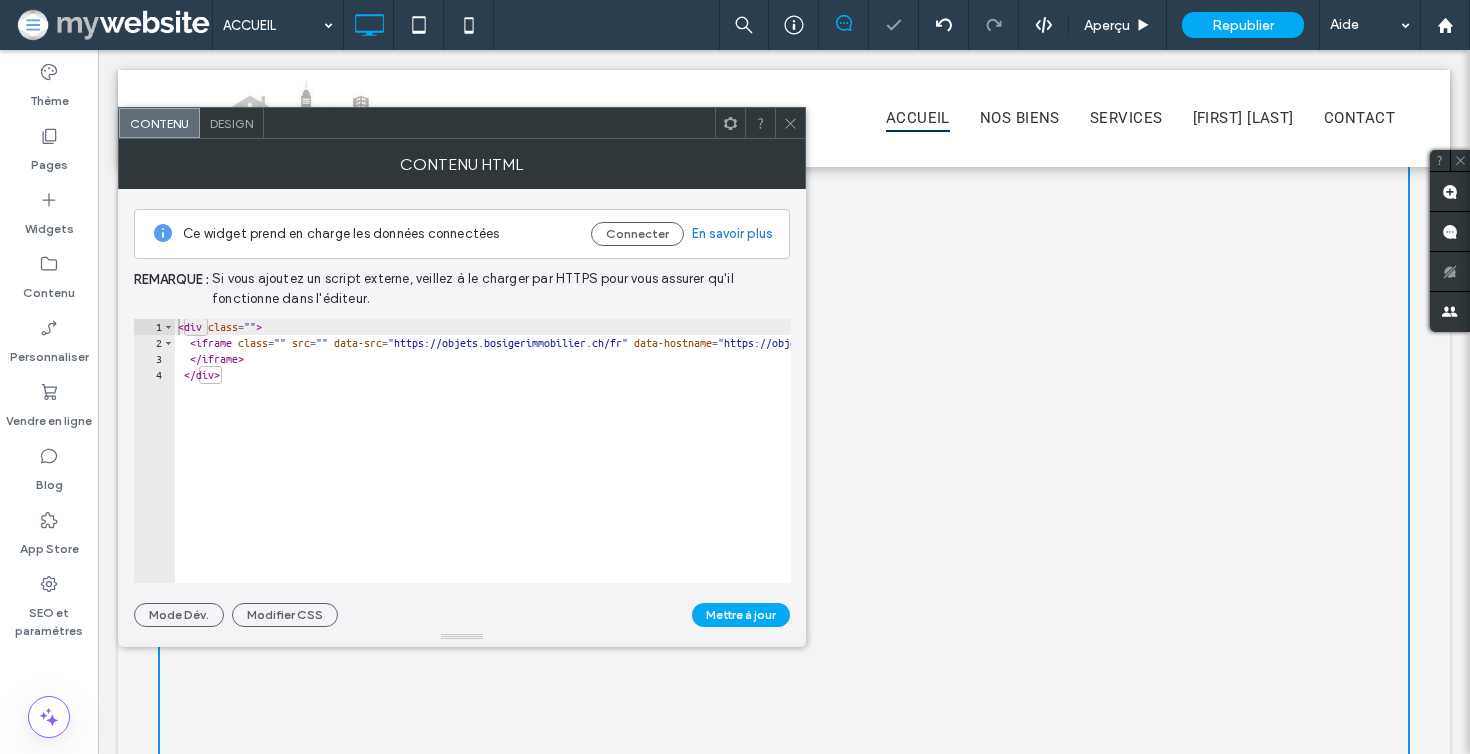 click on "< div   class = "" >    < iframe   class = ""   src = ""   data-src = "https://objets.bosigerimmobilier.ch/fr"   data-hostname = "https://objets.bosigerimmobilier.ch"   width = "100%"   height = "800"   scrolling = "no" >    </ iframe >   </ div >" at bounding box center (786, 467) 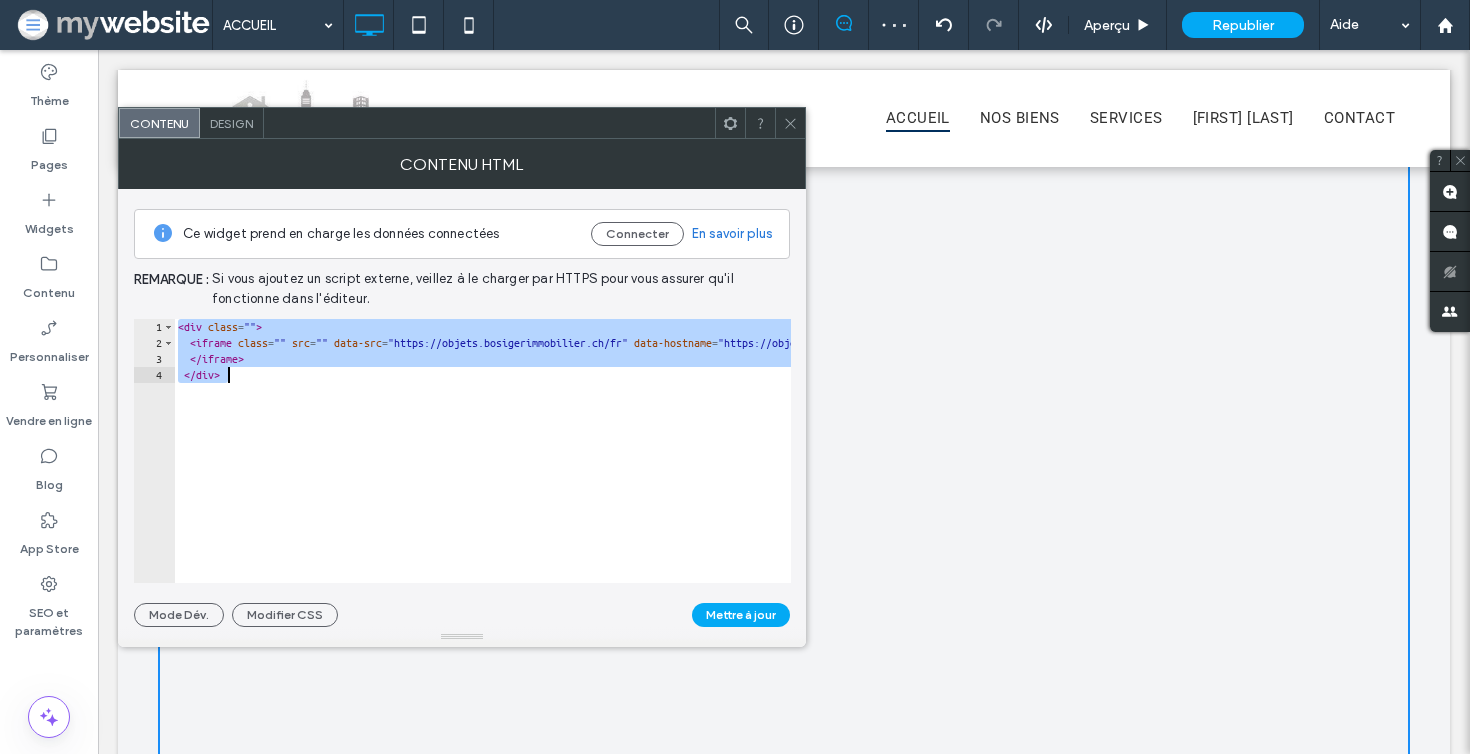 paste 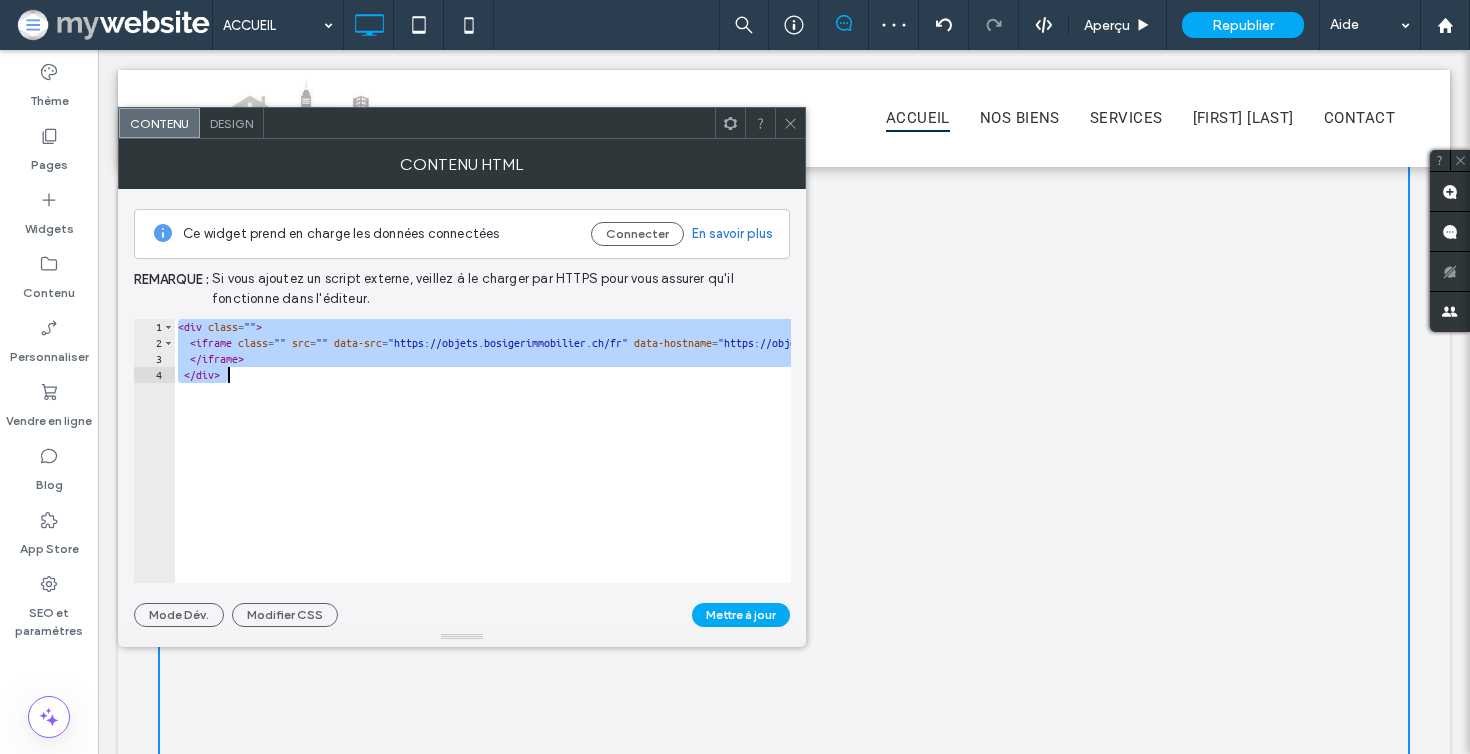 type on "******" 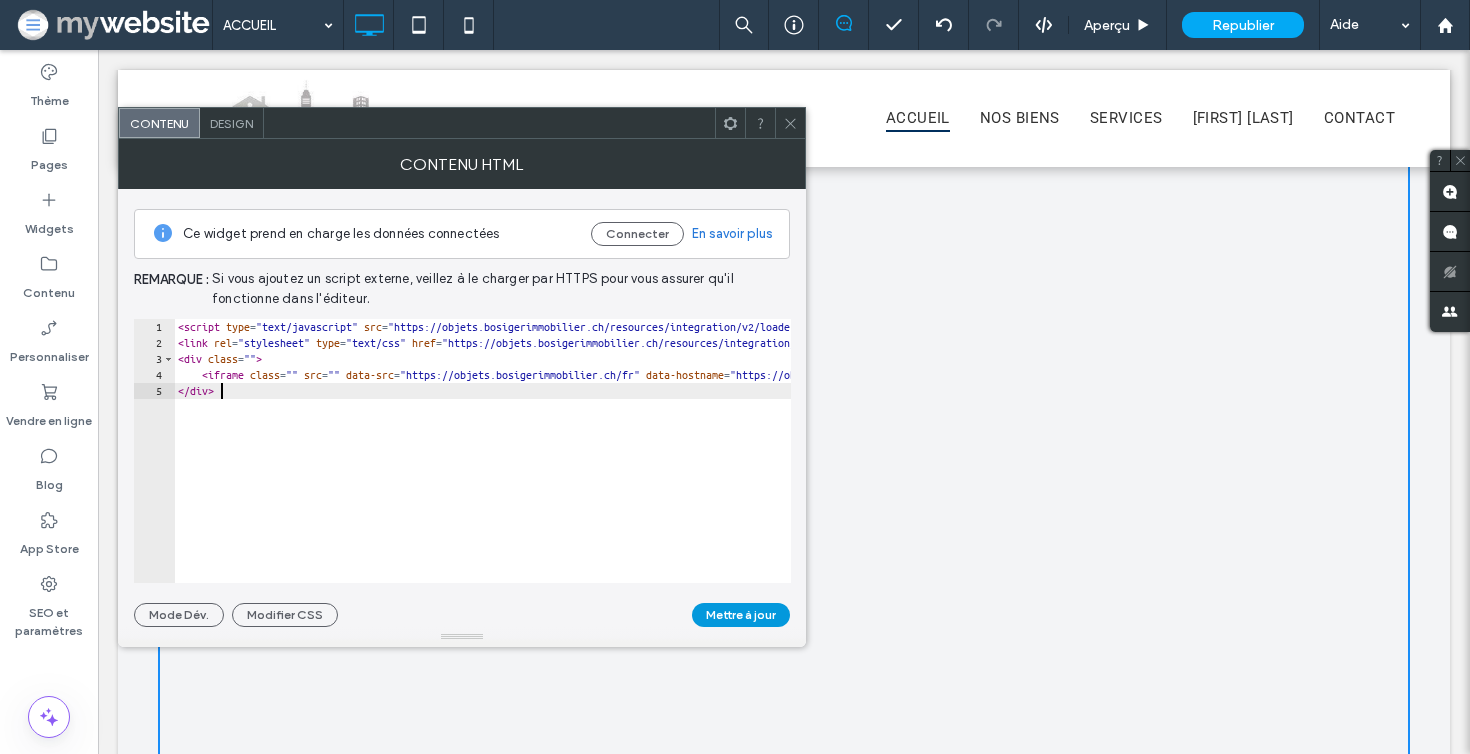click on "Mettre à jour" at bounding box center (741, 615) 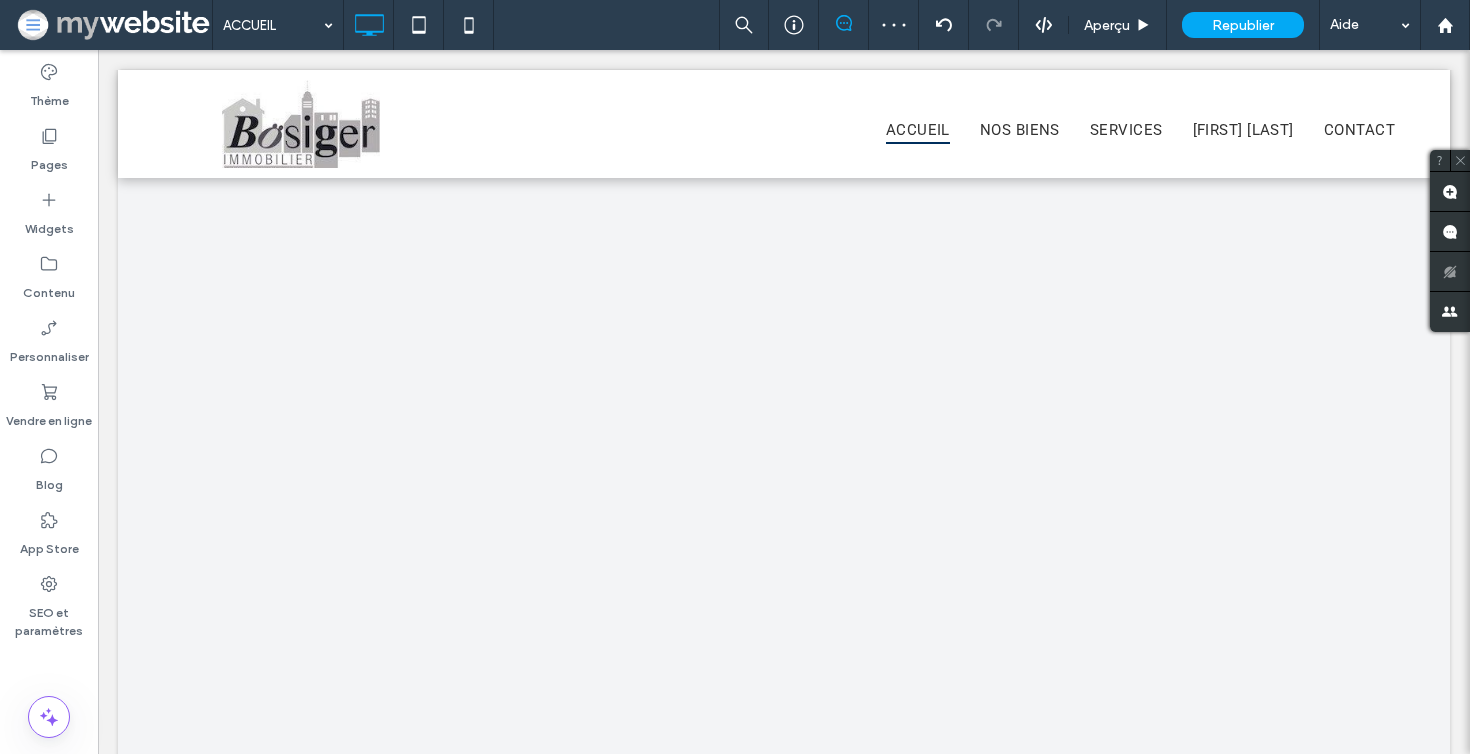 scroll, scrollTop: 2494, scrollLeft: 0, axis: vertical 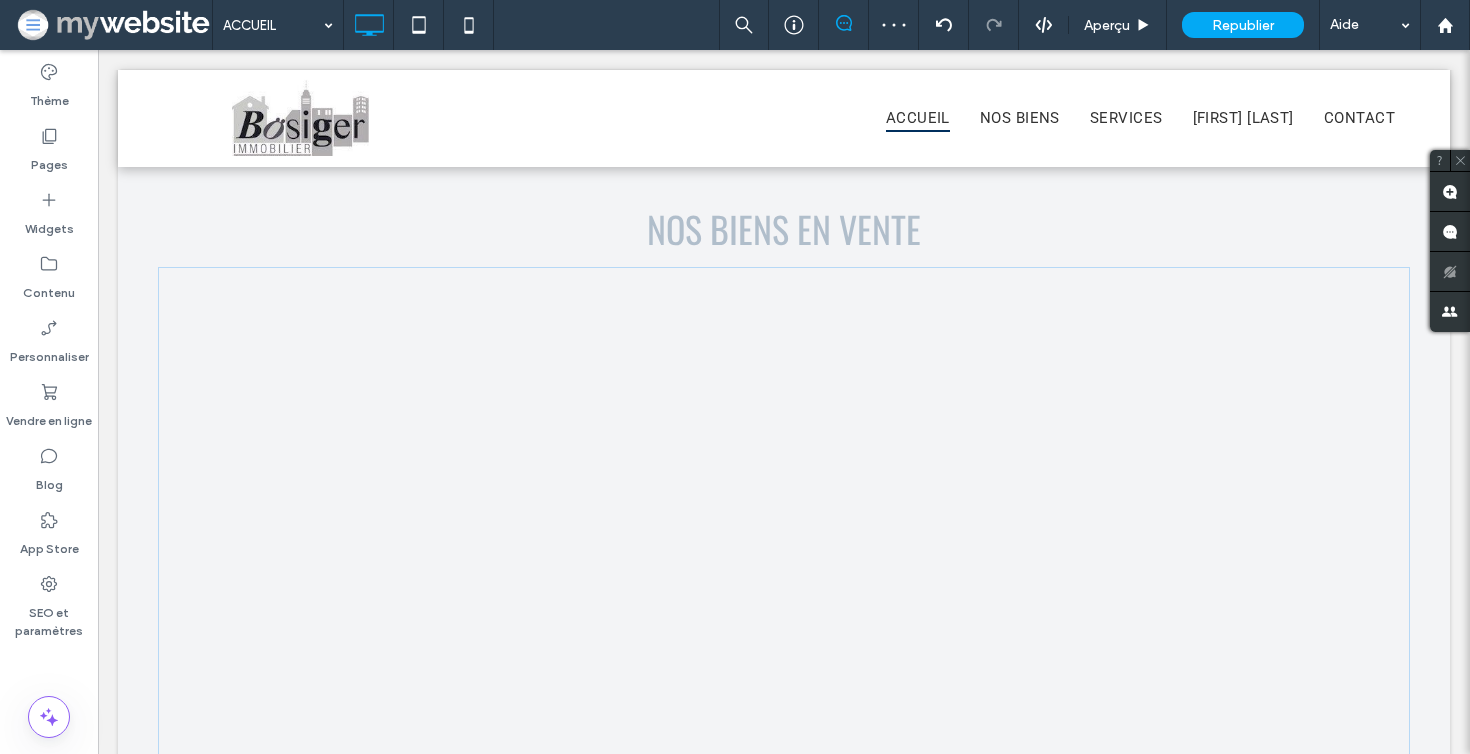 click at bounding box center (784, 667) 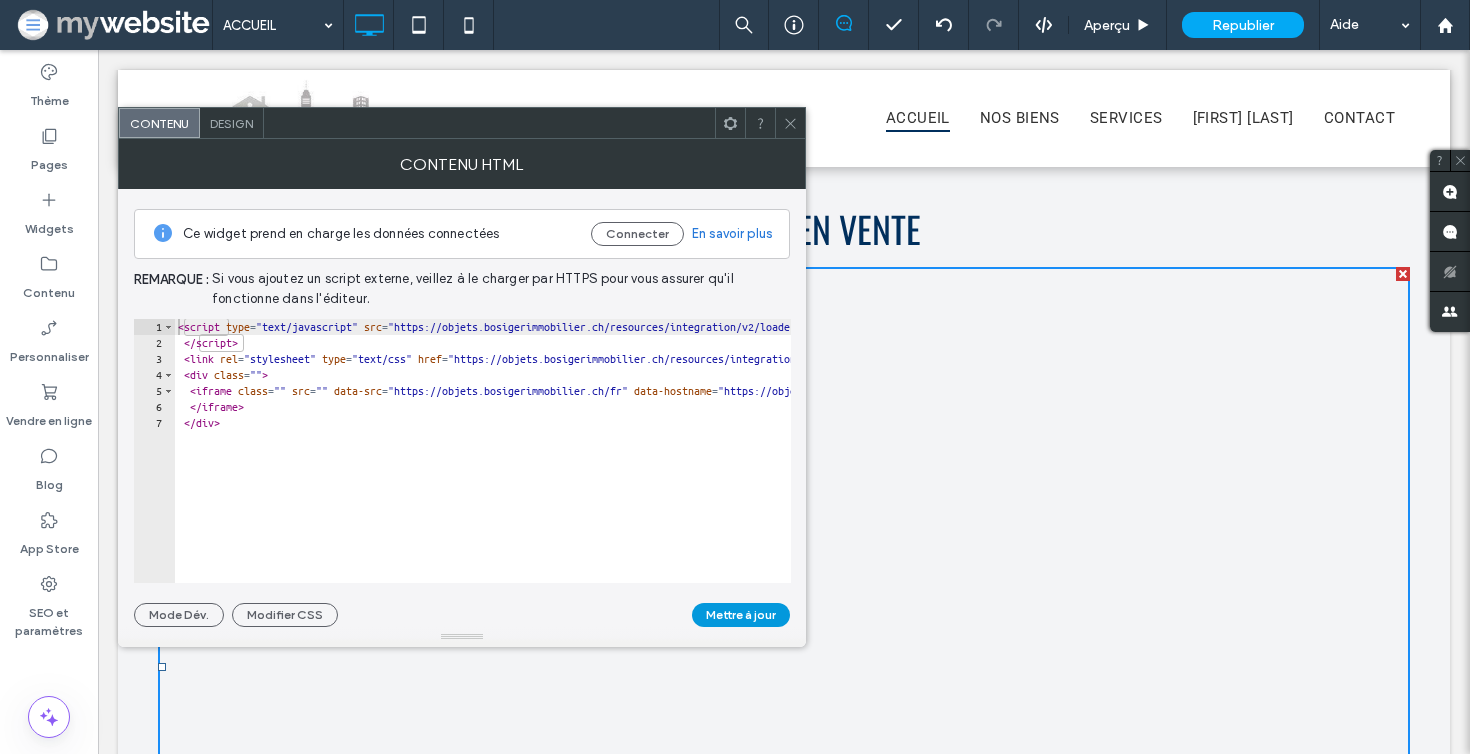 click on "Mettre à jour" at bounding box center (741, 615) 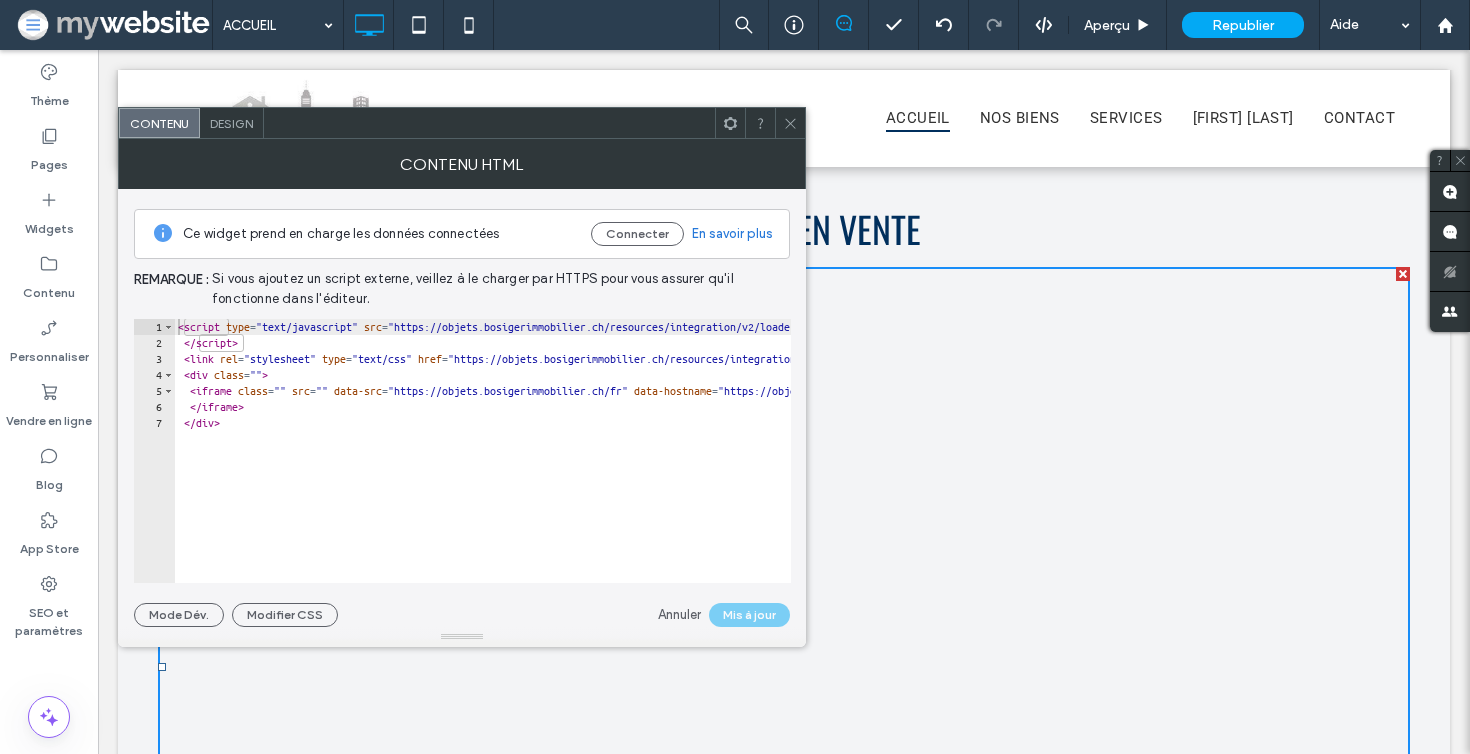click 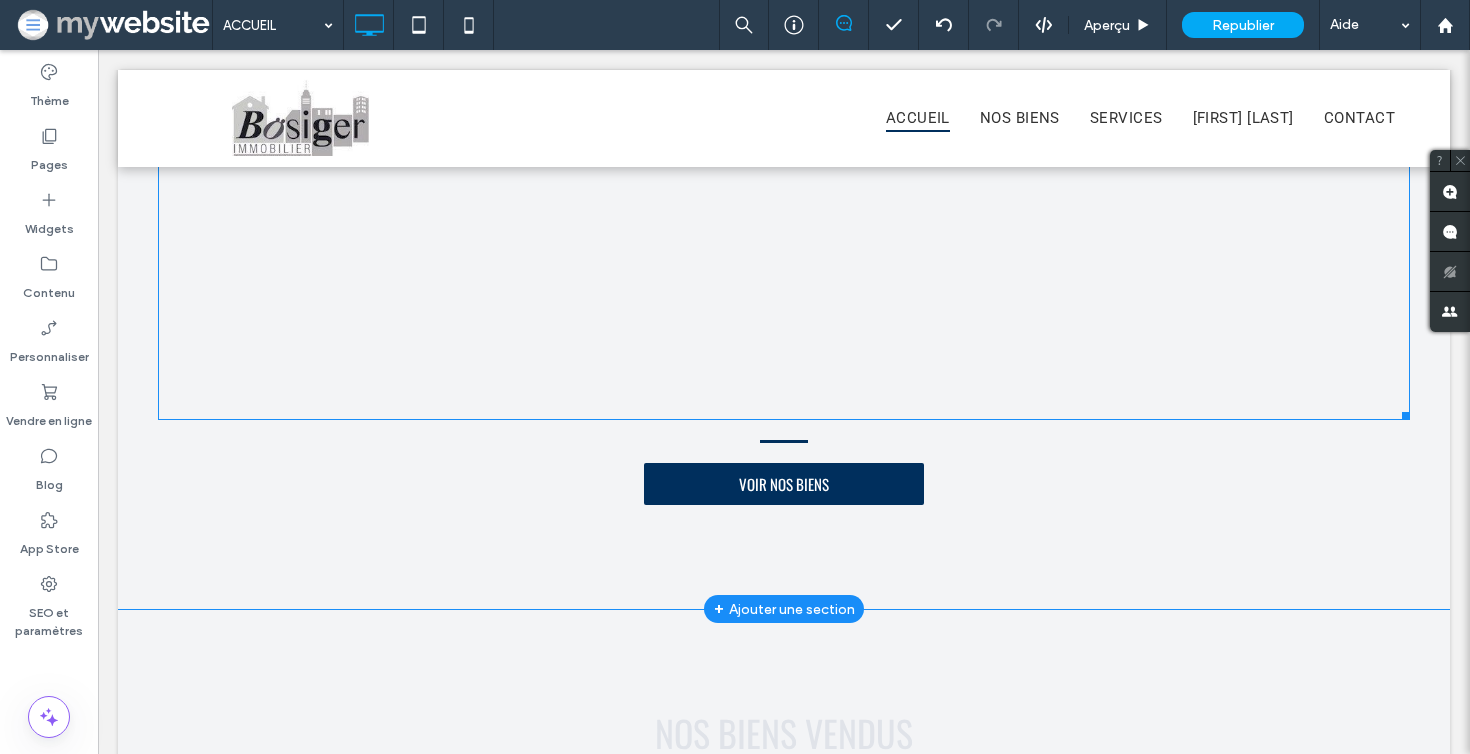 scroll, scrollTop: 3402, scrollLeft: 0, axis: vertical 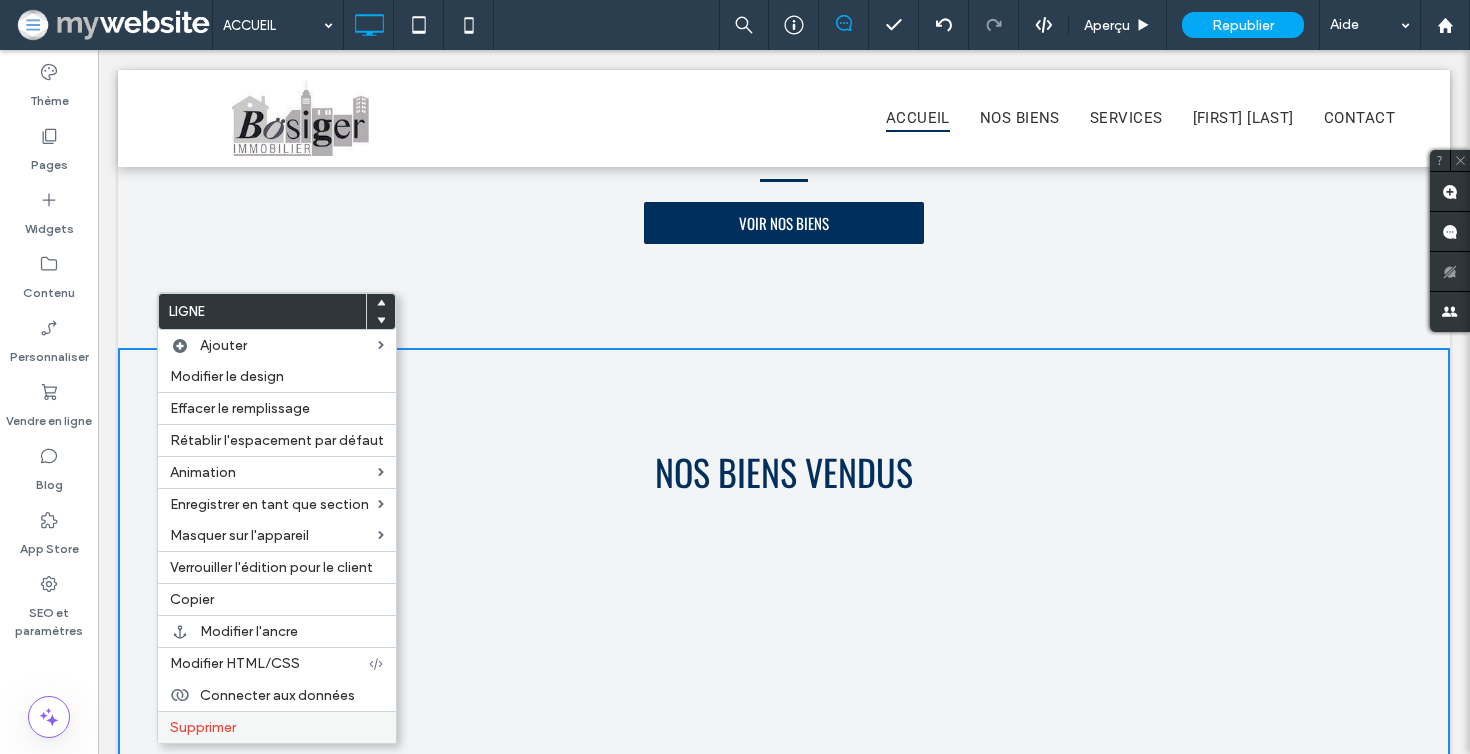 click on "Supprimer" at bounding box center (203, 727) 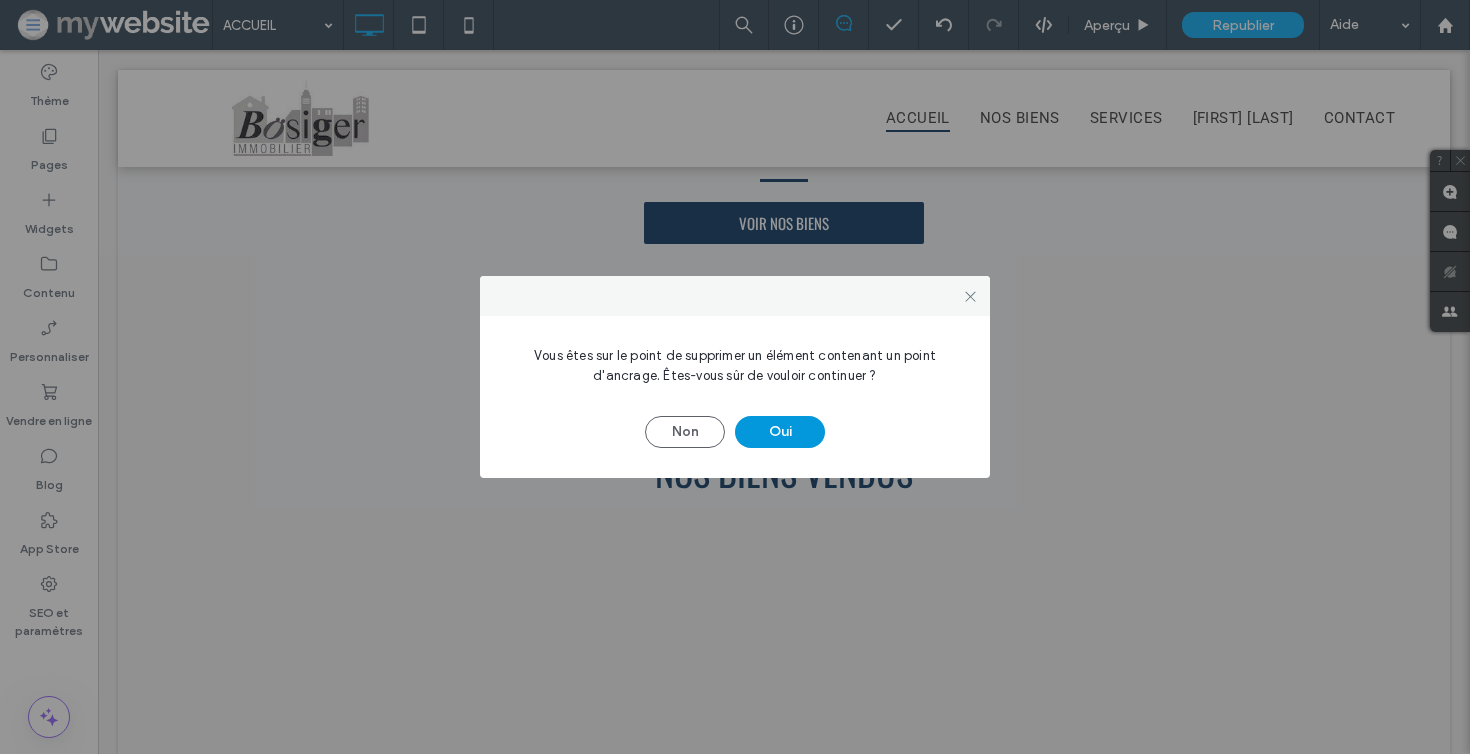click on "Oui" at bounding box center [780, 432] 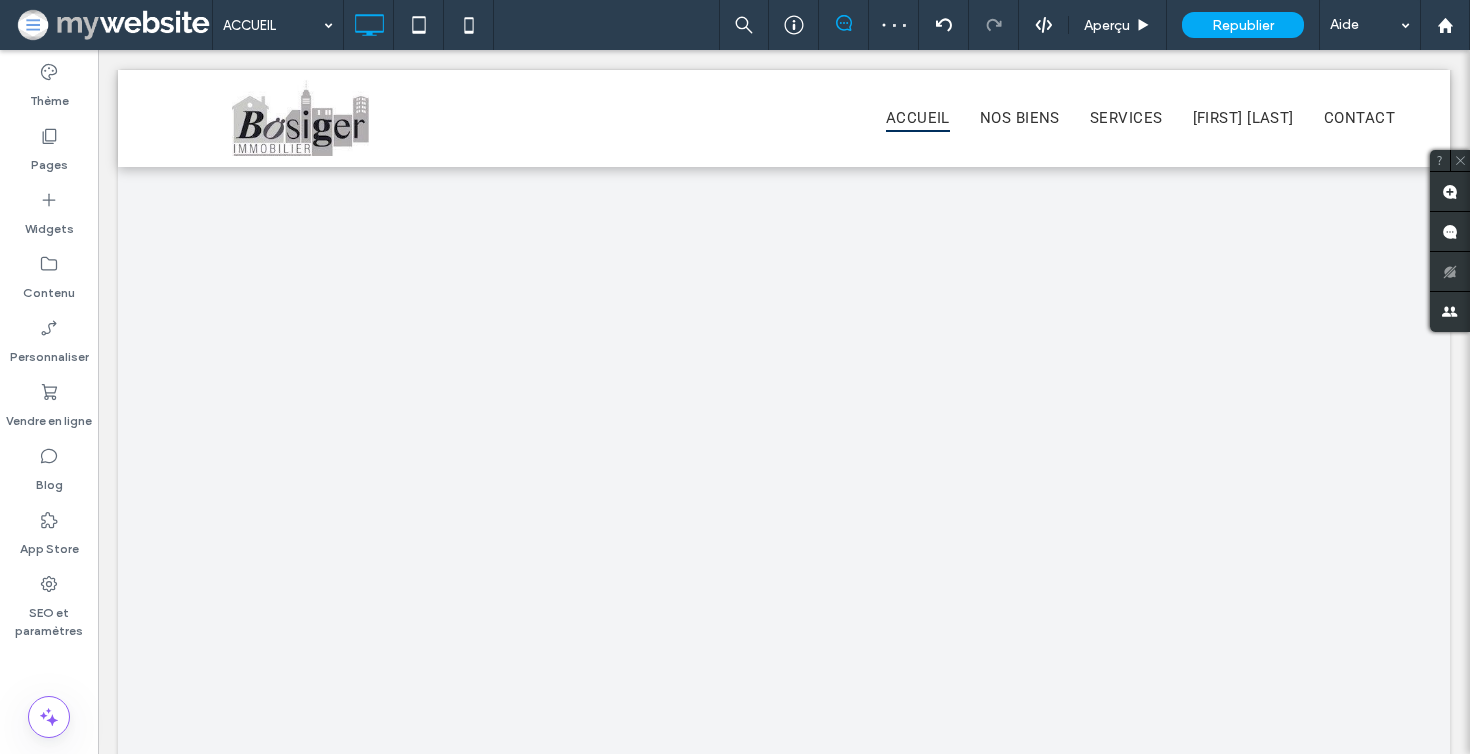 scroll, scrollTop: 2702, scrollLeft: 0, axis: vertical 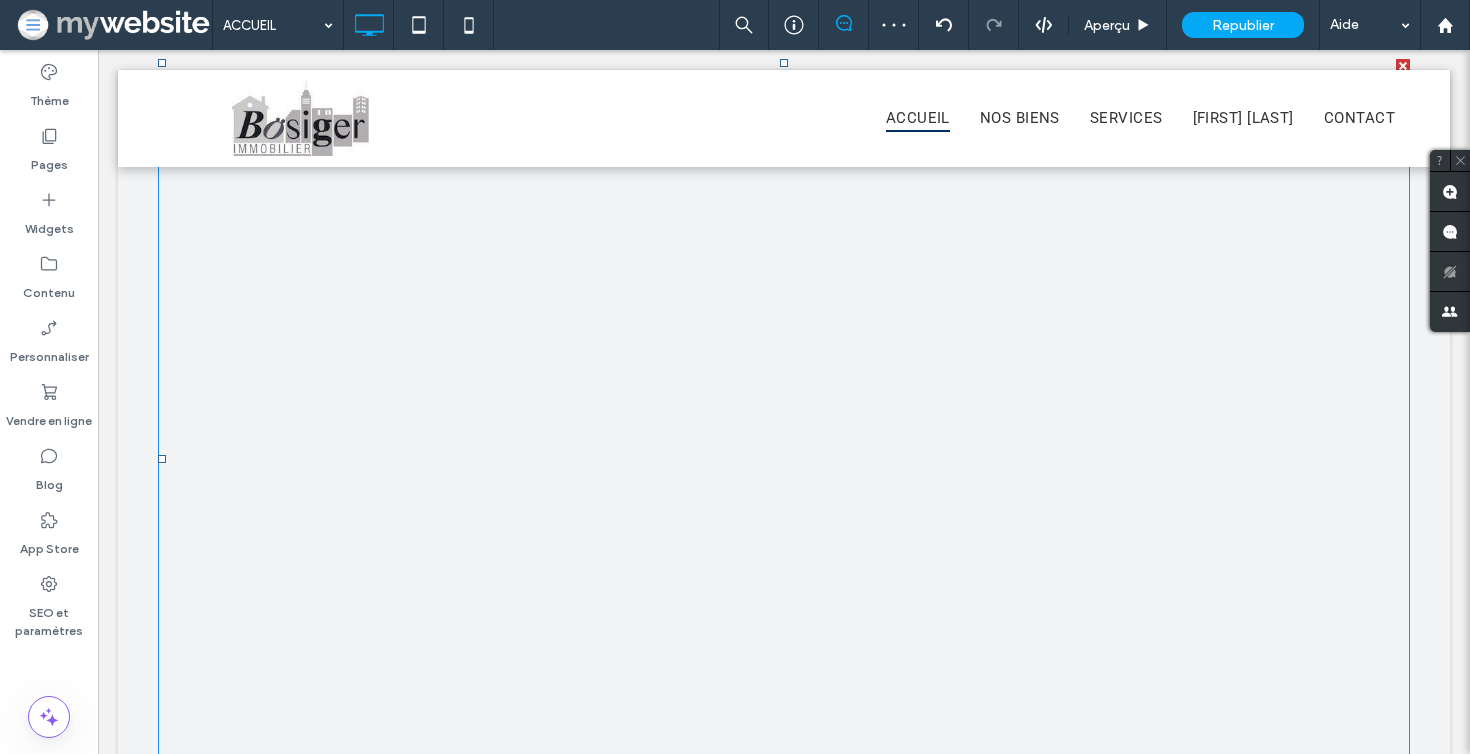 click at bounding box center [158, 59] 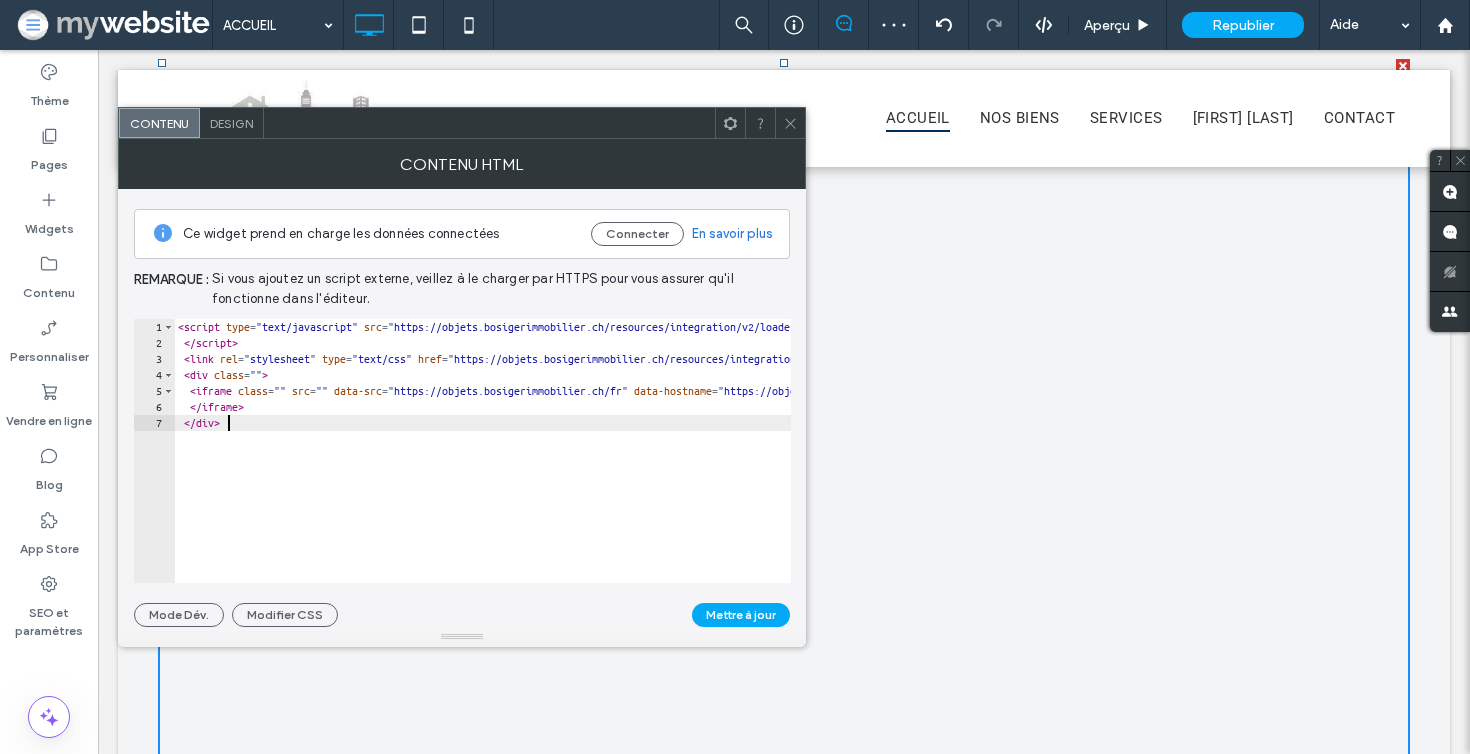 click on "< script   type = "text/javascript"   src = "https://objets.bosigerimmobilier.ch/resources/integration/v2/loader.js" >   </ script >   < link   rel = "stylesheet"   type = "text/css"   href = "https://objets.bosigerimmobilier.ch/resources/integration/loader.css" >   < div   class = "" >    < iframe   class = ""   src = ""   data-src = "https://objets.bosigerimmobilier.ch/fr"   data-hostname = "https://objets.bosigerimmobilier.ch"   width = "100%"   height = "800"   scrolling = "no" >    </ iframe >   </ div >" at bounding box center [786, 467] 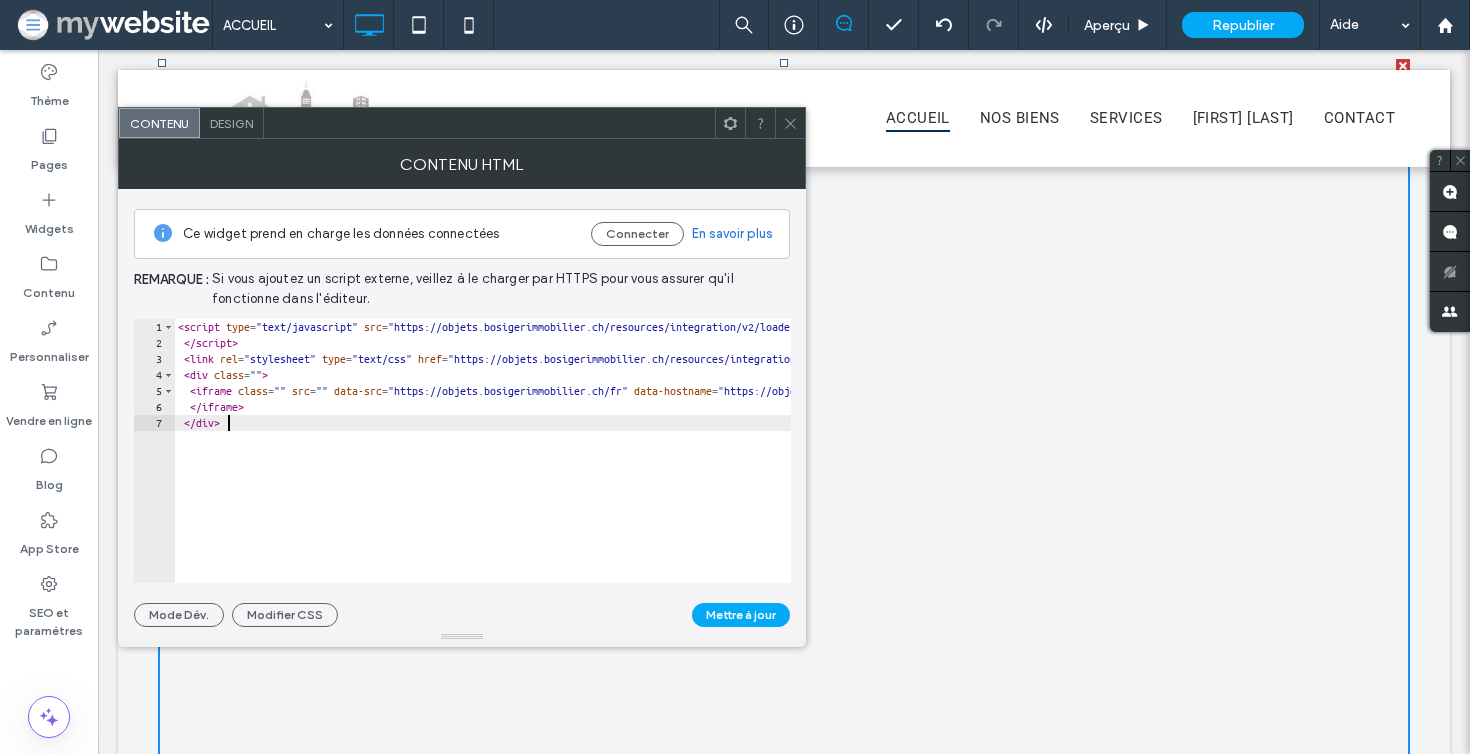 click on "< script   type = "text/javascript"   src = "https://objets.bosigerimmobilier.ch/resources/integration/v2/loader.js" >   </ script >   < link   rel = "stylesheet"   type = "text/css"   href = "https://objets.bosigerimmobilier.ch/resources/integration/loader.css" >   < div   class = "" >    < iframe   class = ""   src = ""   data-src = "https://objets.bosigerimmobilier.ch/fr"   data-hostname = "https://objets.bosigerimmobilier.ch"   width = "100%"   height = "800"   scrolling = "no" >    </ iframe >   </ div >" at bounding box center (786, 467) 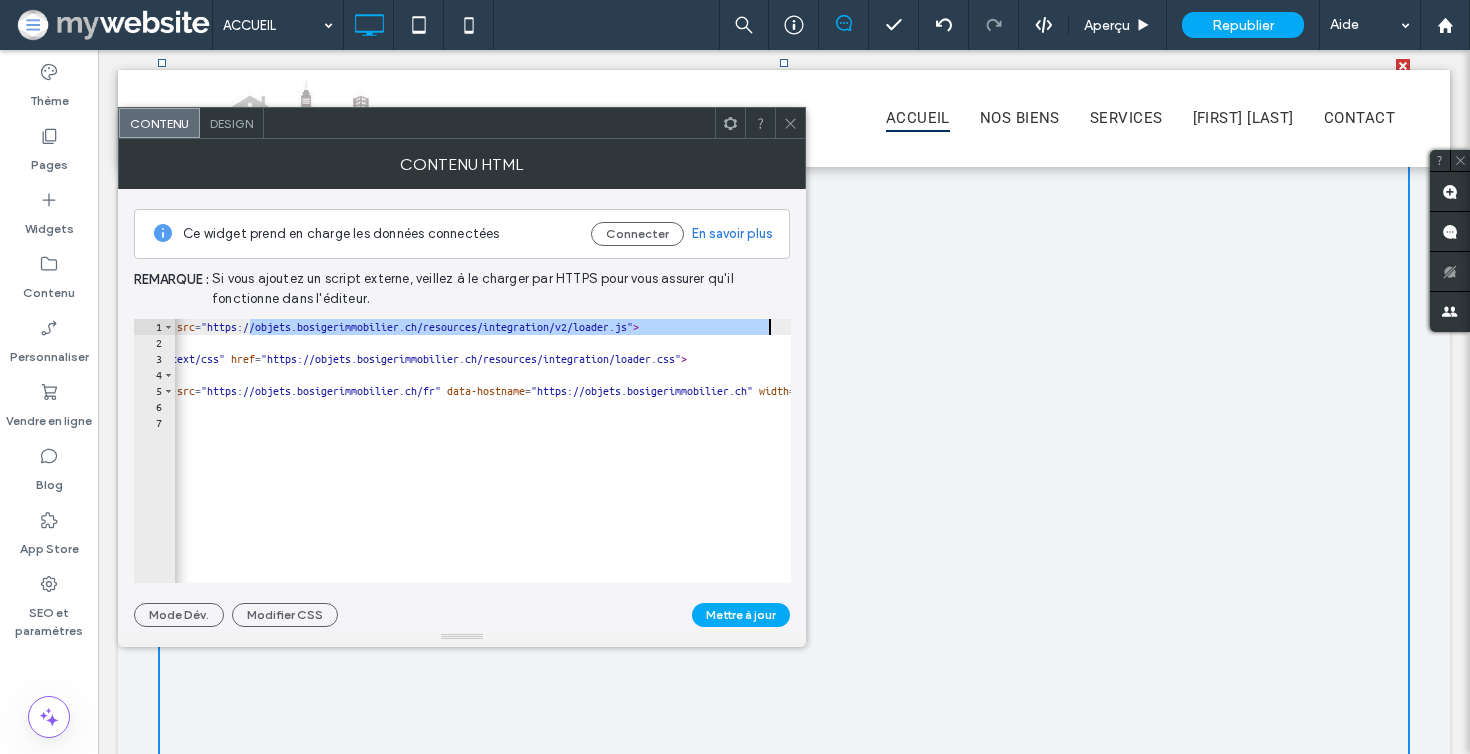 scroll, scrollTop: 0, scrollLeft: 187, axis: horizontal 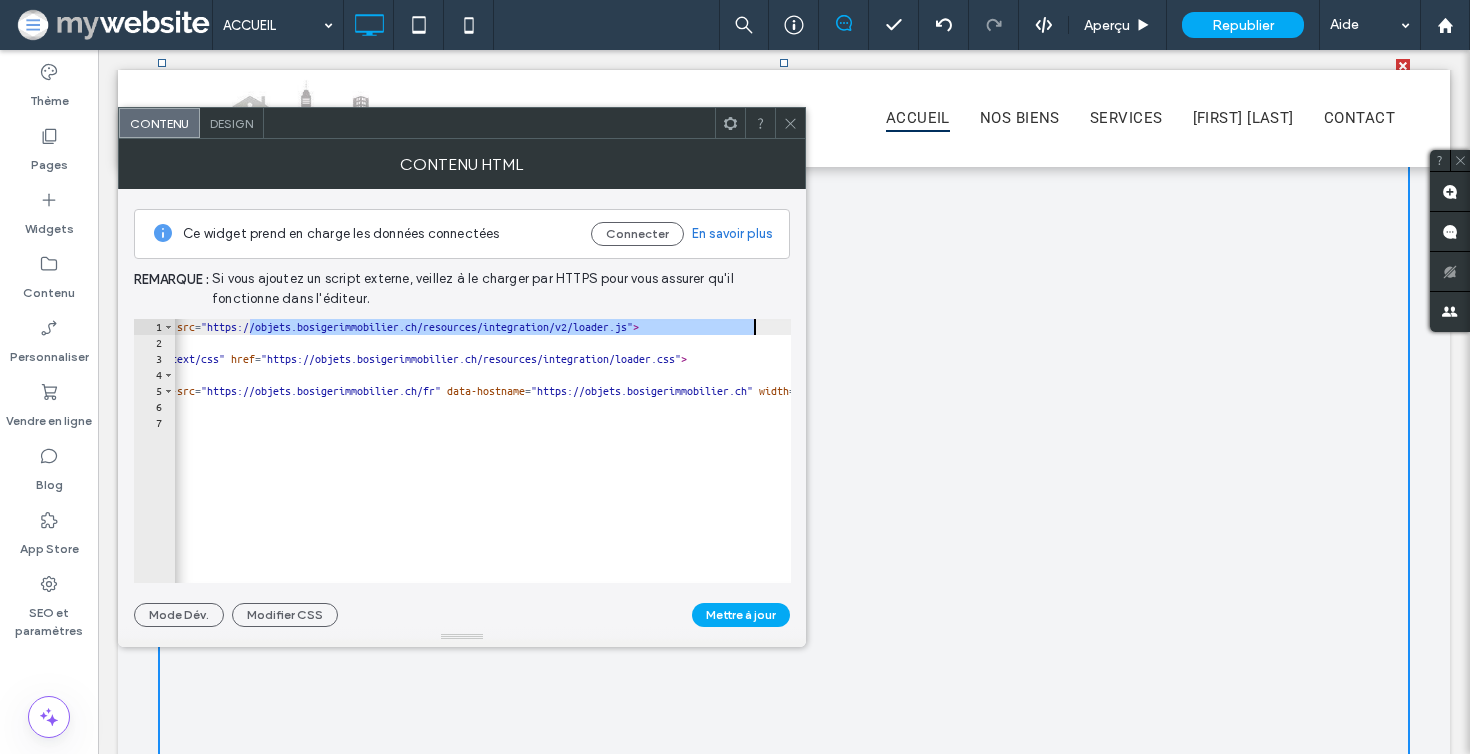 drag, startPoint x: 436, startPoint y: 323, endPoint x: 752, endPoint y: 322, distance: 316.0016 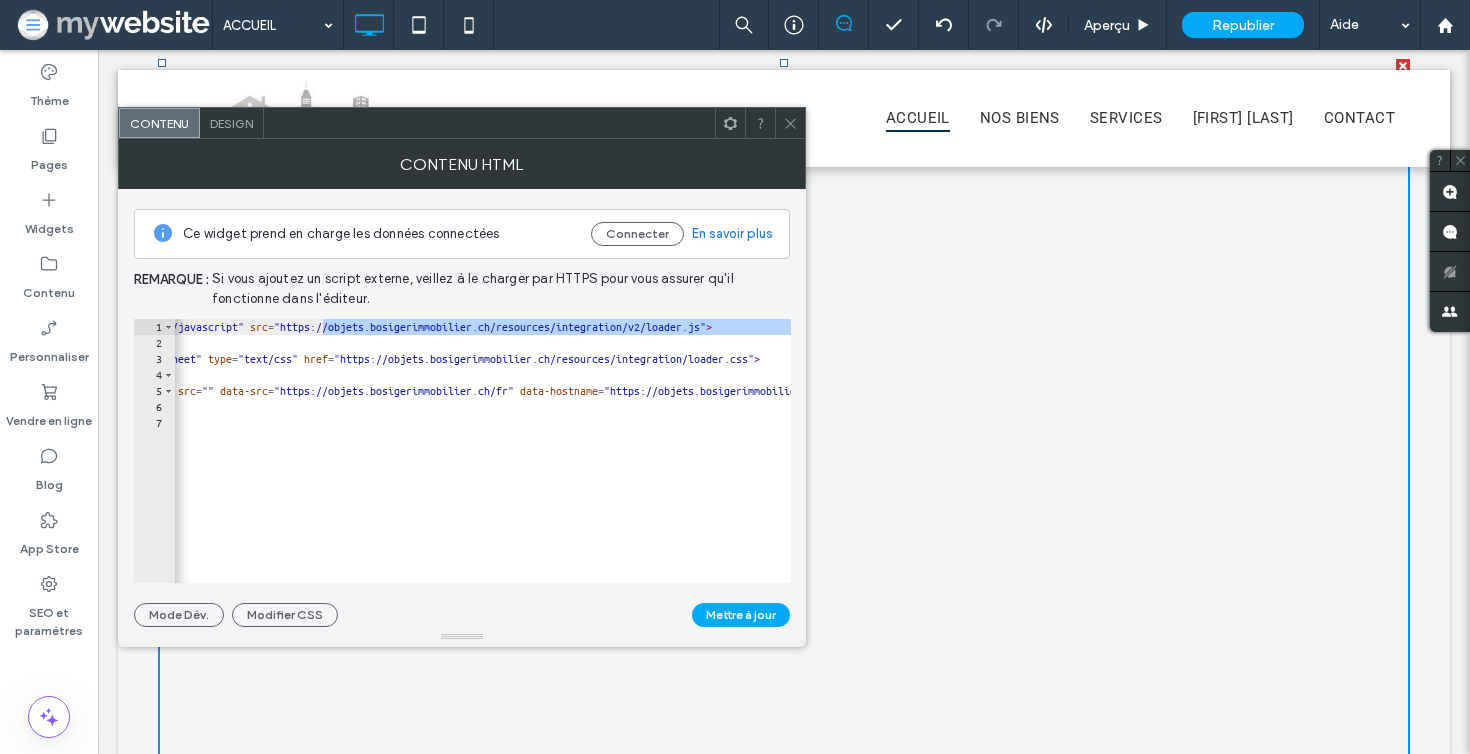 scroll, scrollTop: 0, scrollLeft: 113, axis: horizontal 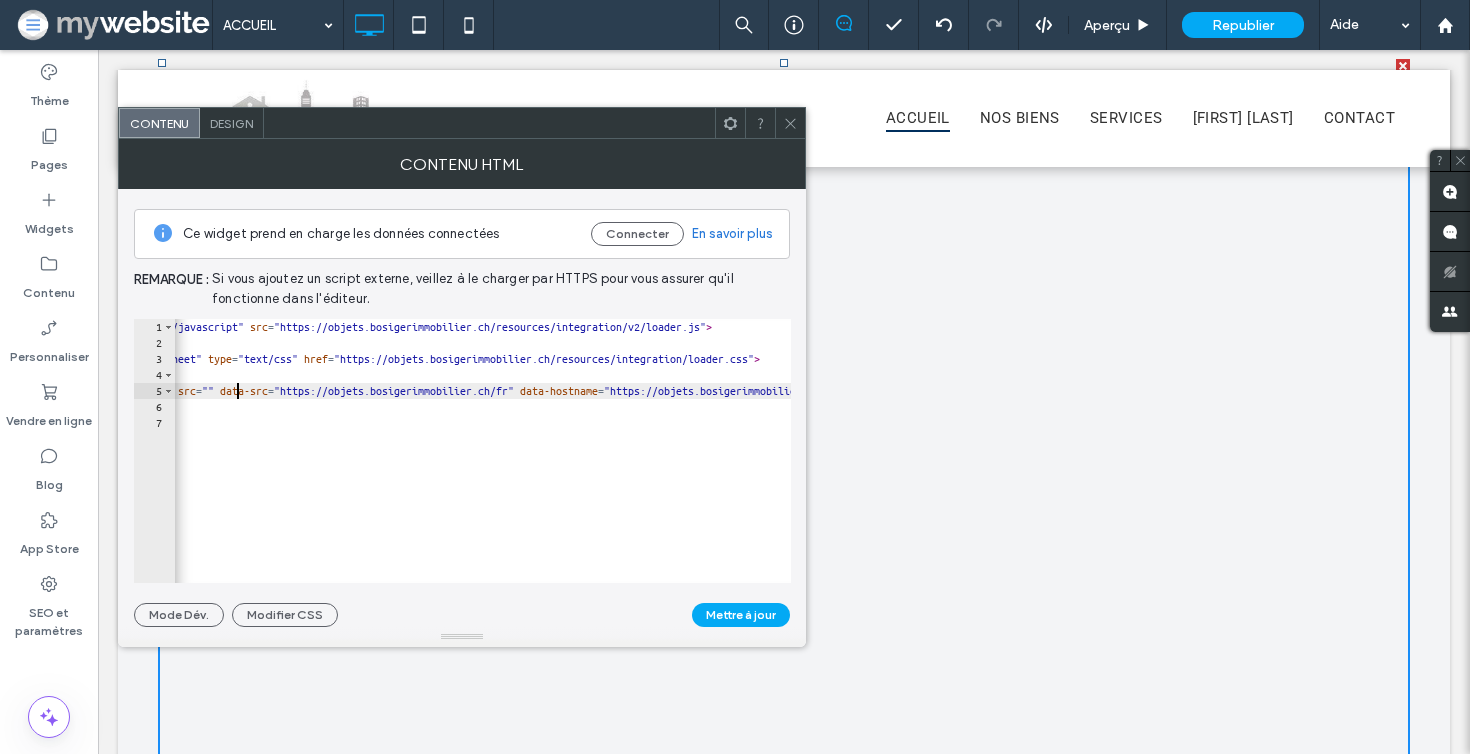 click on "< script   type = "text/javascript"   src = "https://objets.bosigerimmobilier.ch/resources/integration/v2/loader.js" >   </ script >   < link   rel = "stylesheet"   type = "text/css"   href = "https://objets.bosigerimmobilier.ch/resources/integration/loader.css" >   < div   class = "" >    < iframe   class = ""   src = ""   data-src = "https://objets.bosigerimmobilier.ch/fr"   data-hostname = "https://objets.bosigerimmobilier.ch"   width = "100%"   height = "800"   scrolling = "no" >    </ iframe >   </ div >" at bounding box center (672, 467) 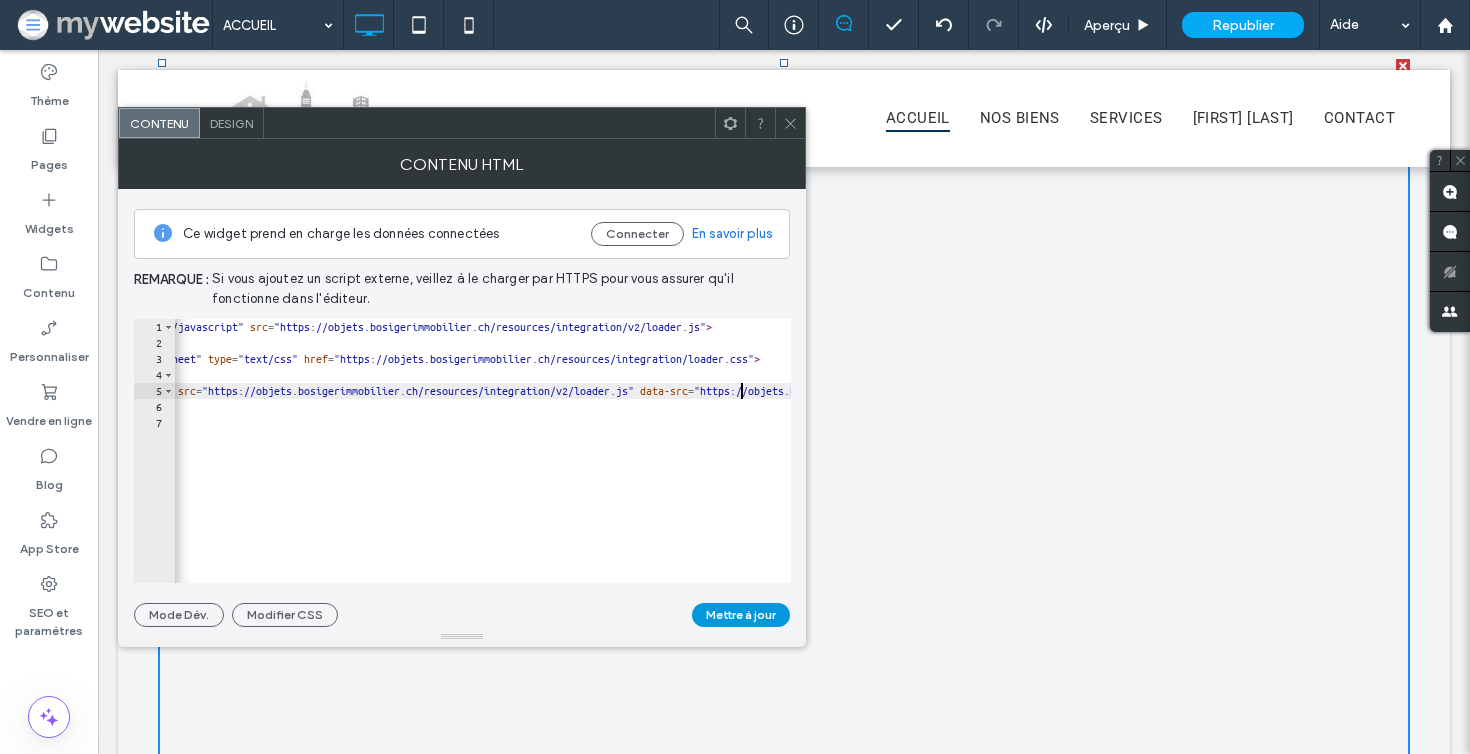 click on "Mettre à jour" at bounding box center [741, 615] 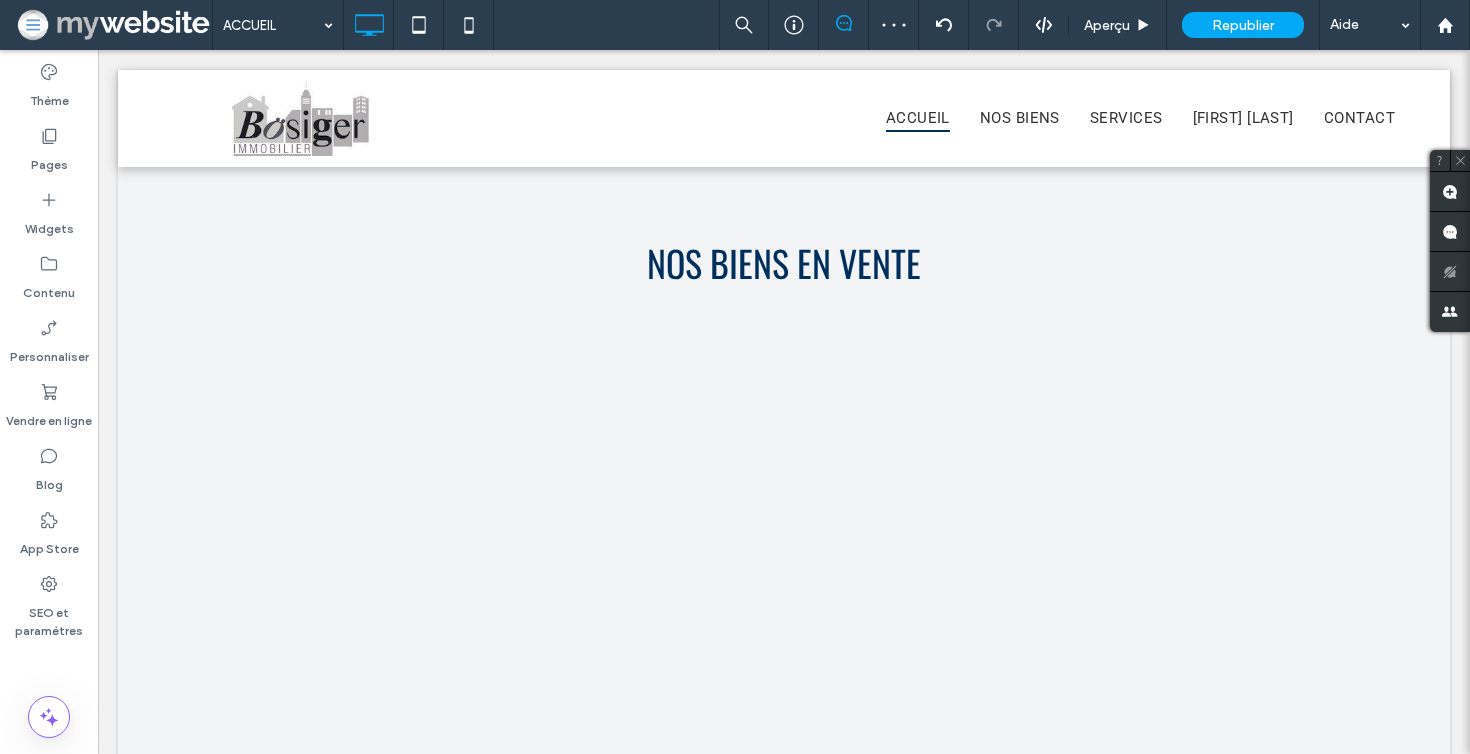 scroll, scrollTop: 2522, scrollLeft: 0, axis: vertical 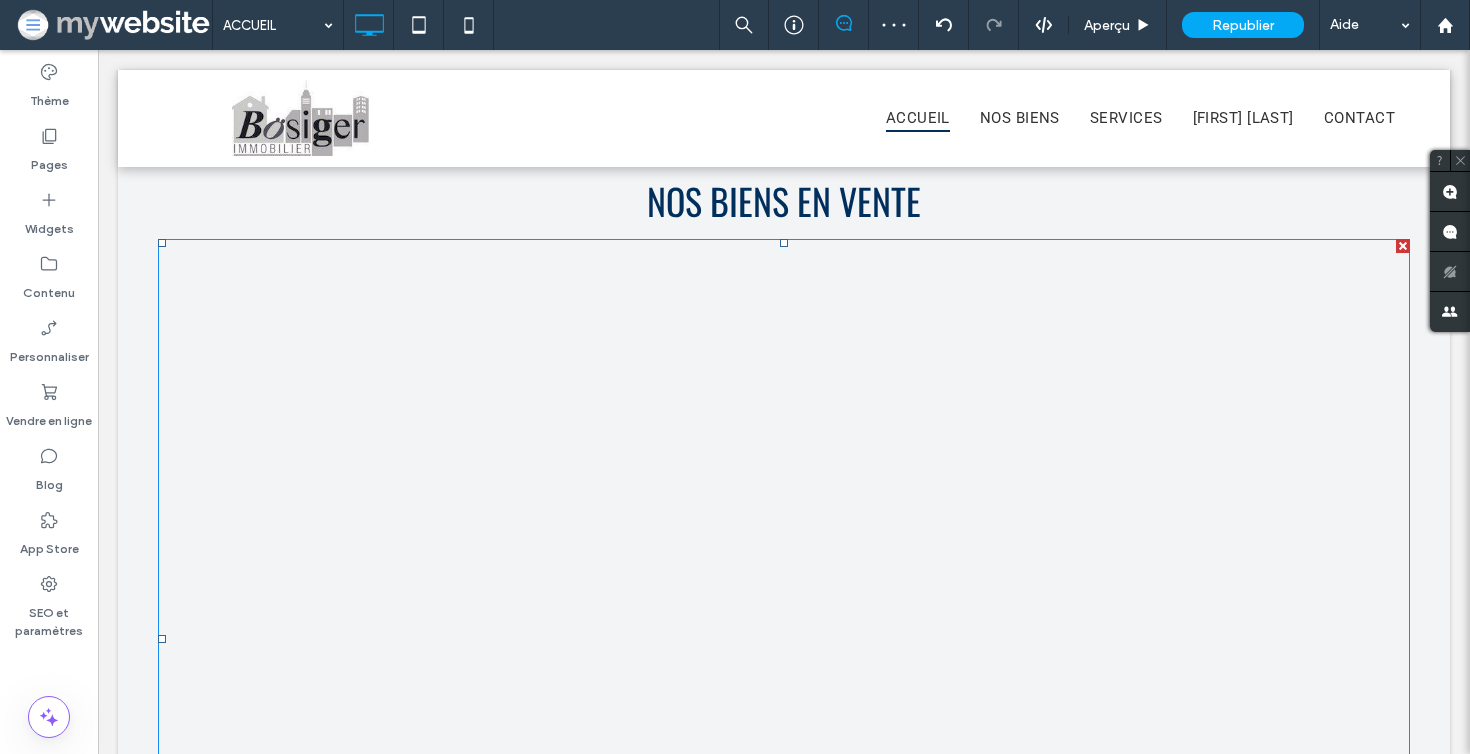 click at bounding box center (784, 639) 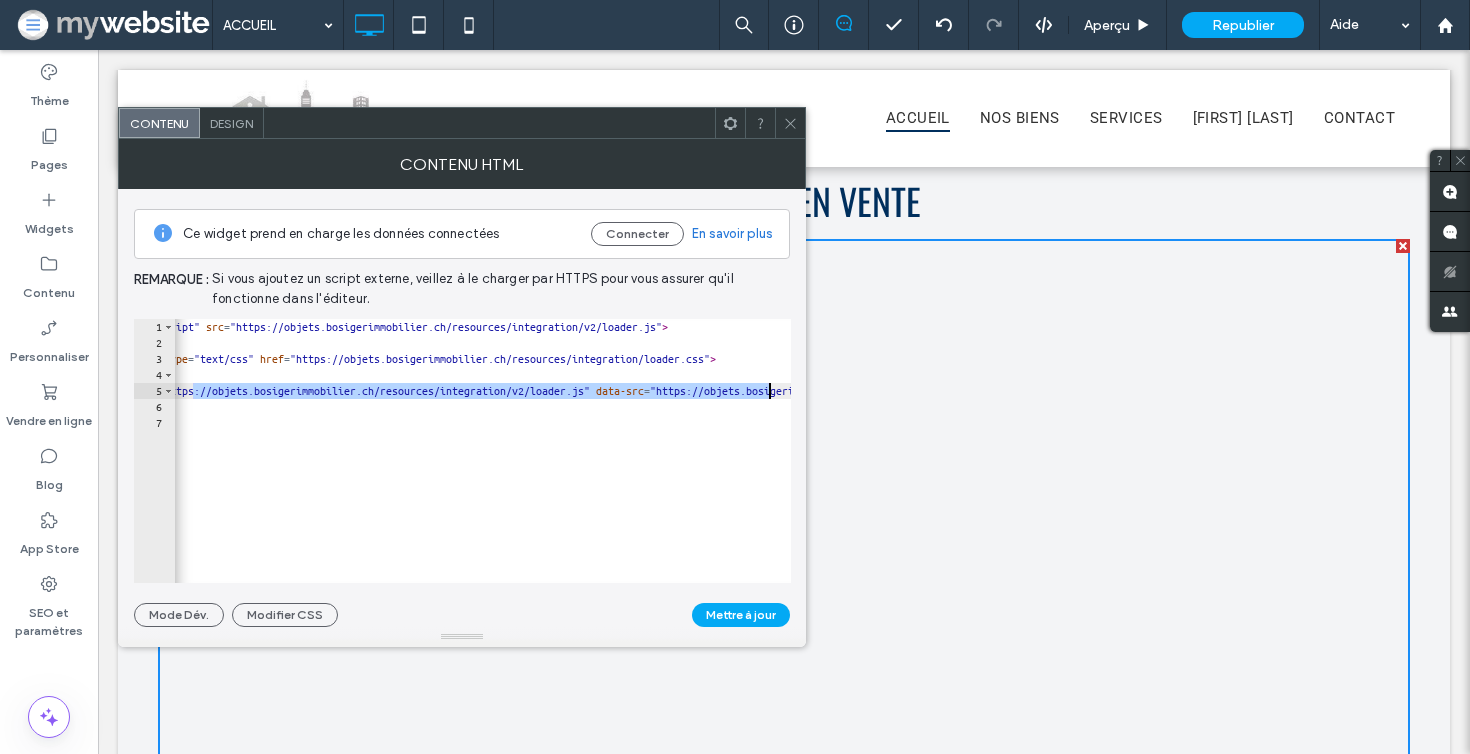 scroll, scrollTop: 0, scrollLeft: 208, axis: horizontal 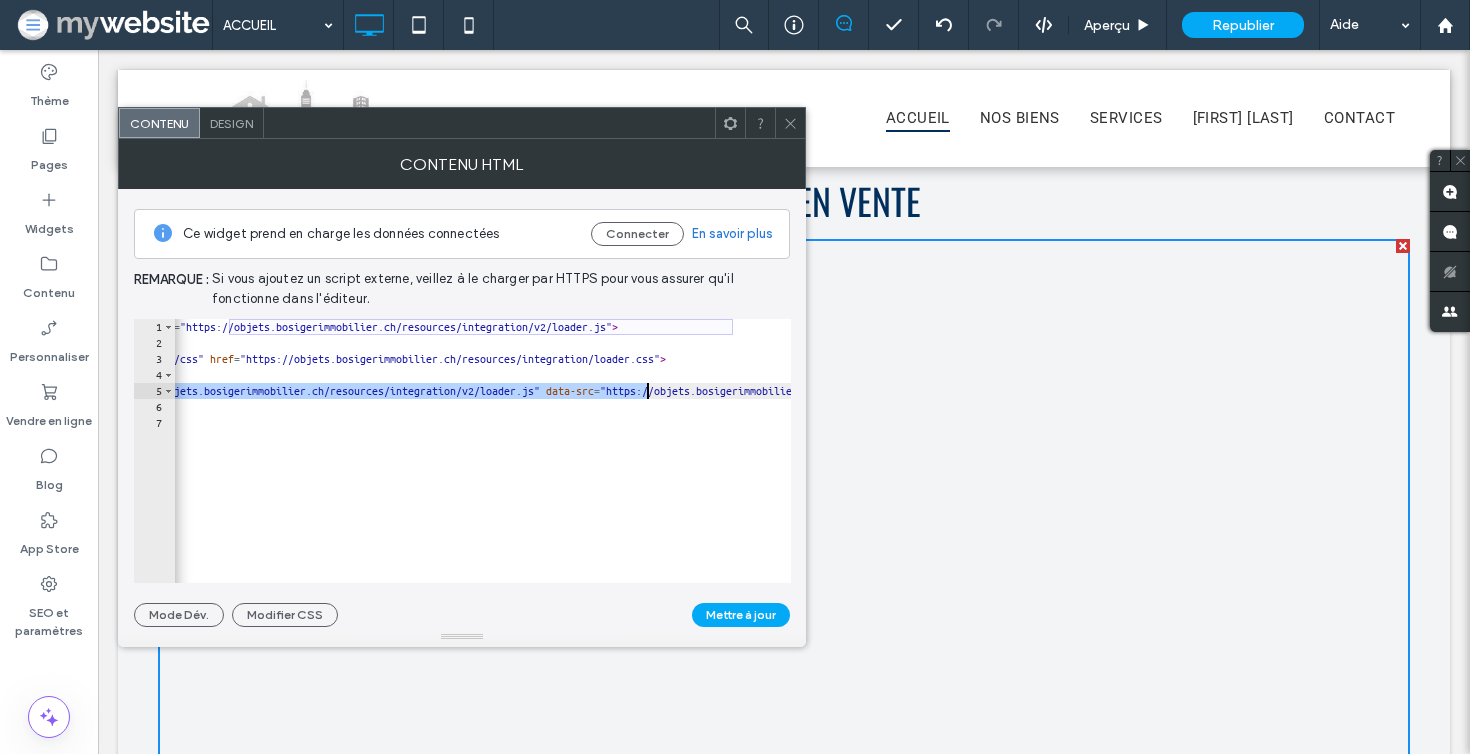 drag, startPoint x: 352, startPoint y: 387, endPoint x: 645, endPoint y: 392, distance: 293.04266 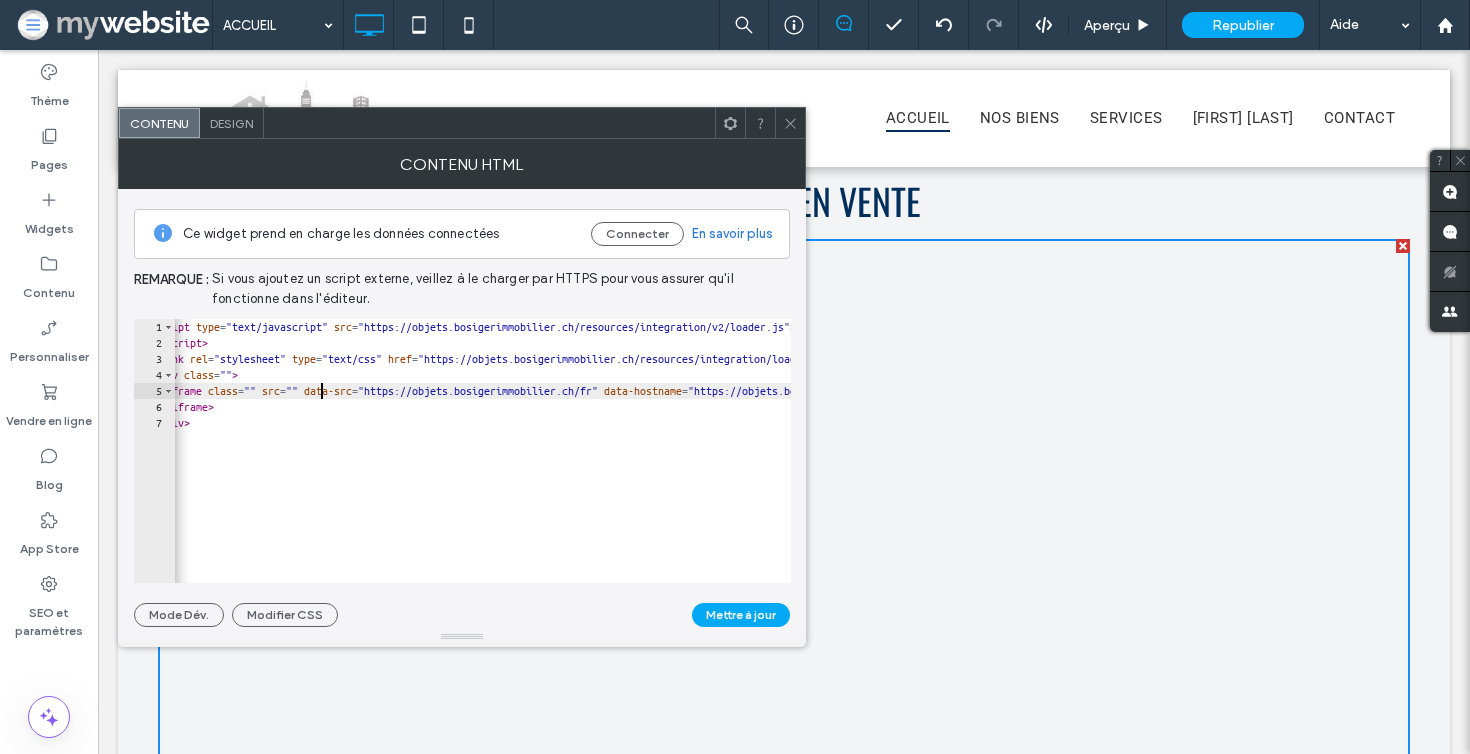 scroll, scrollTop: 0, scrollLeft: 30, axis: horizontal 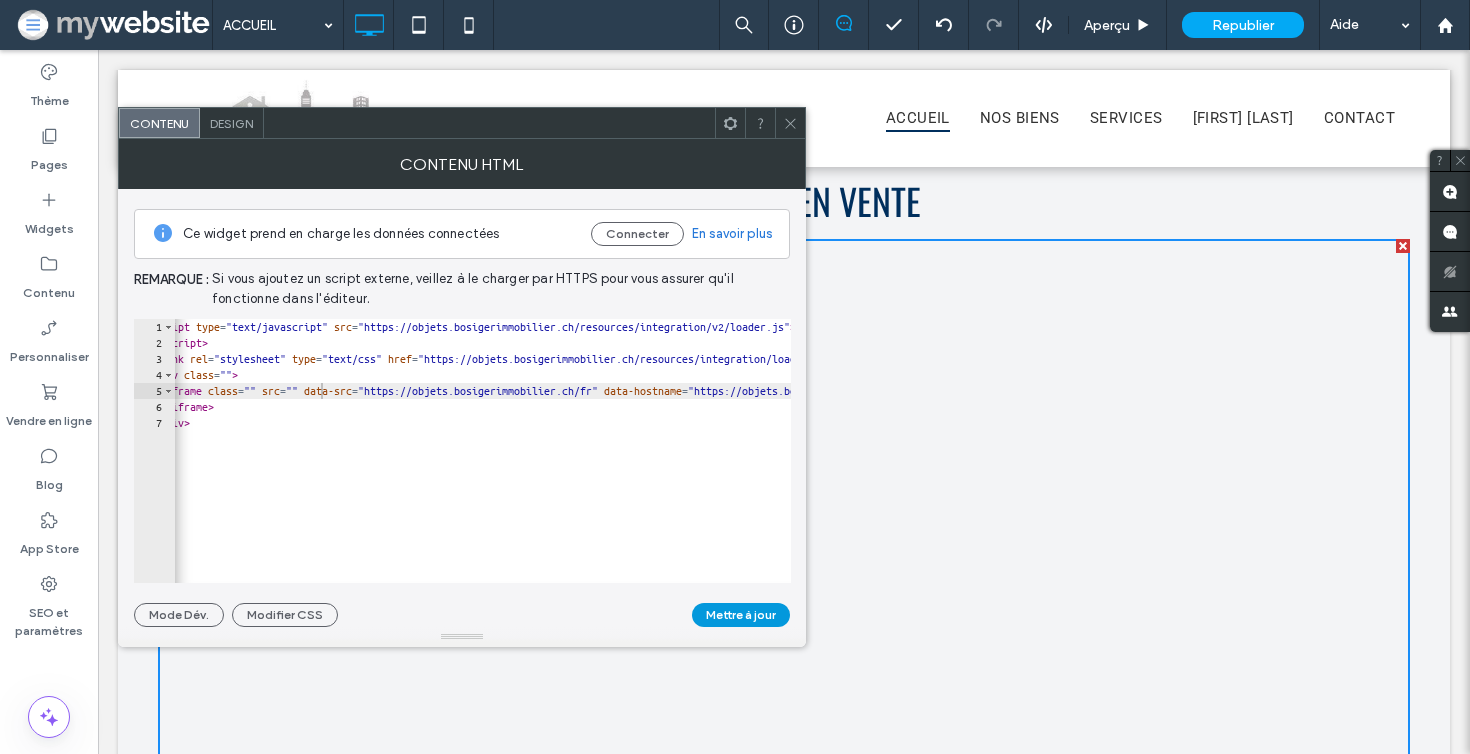 click on "Mettre à jour" at bounding box center [741, 615] 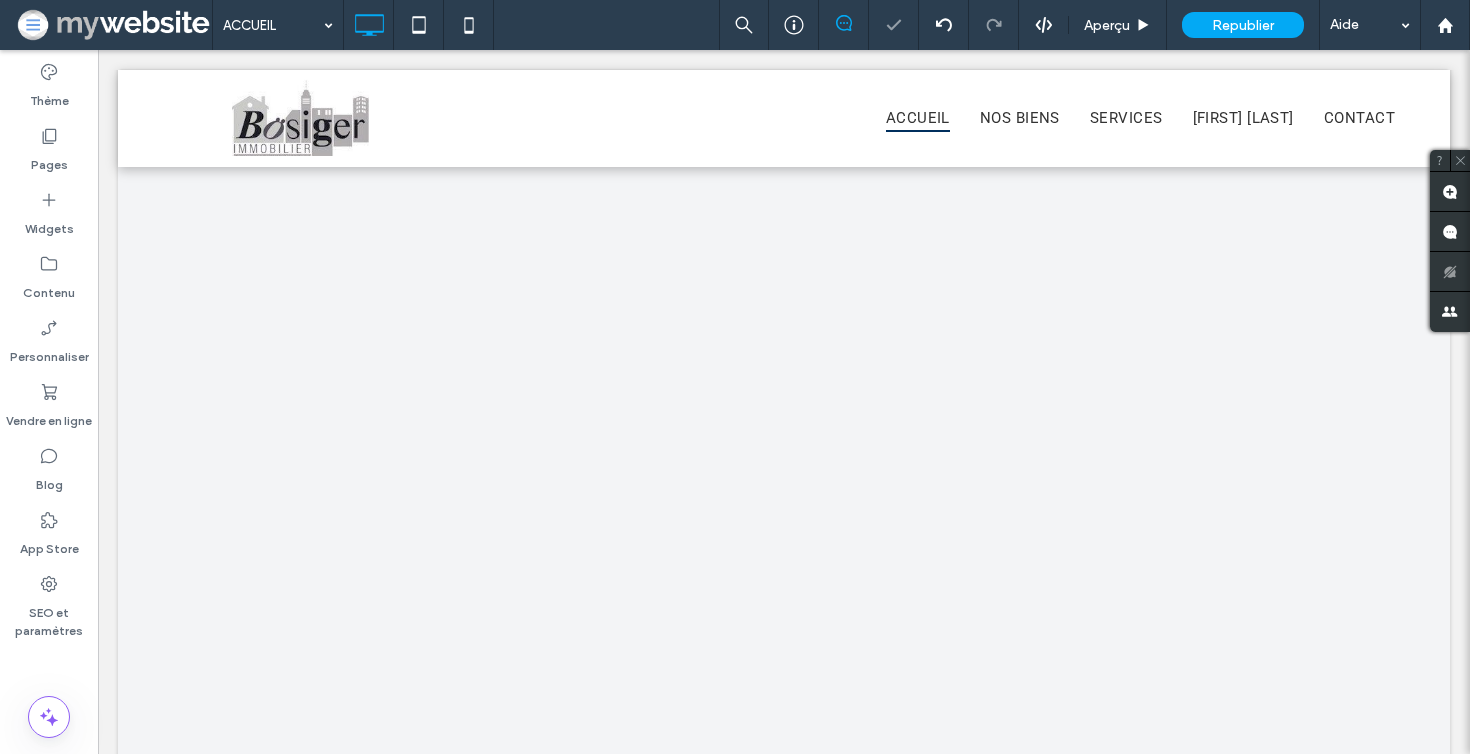 scroll, scrollTop: 2606, scrollLeft: 0, axis: vertical 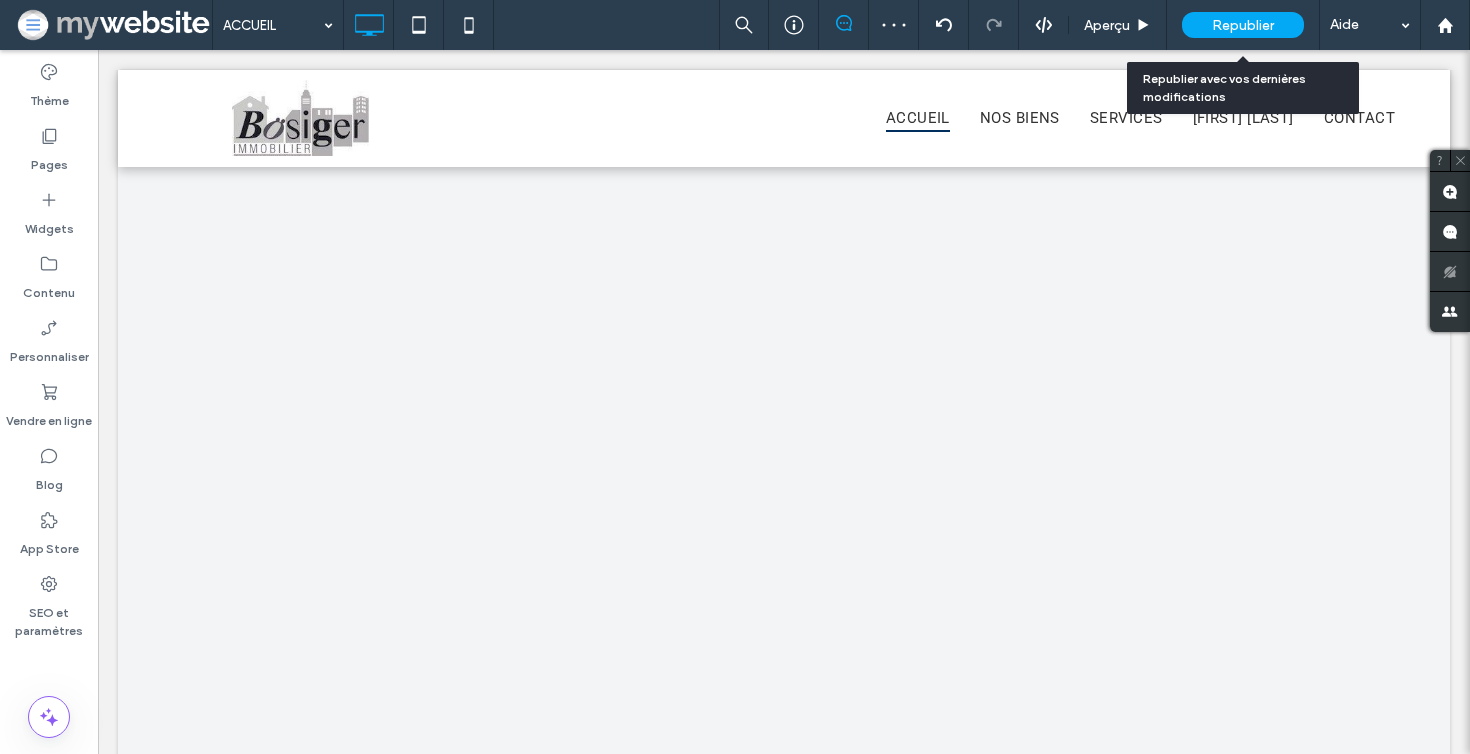 click on "Republier" at bounding box center (1243, 25) 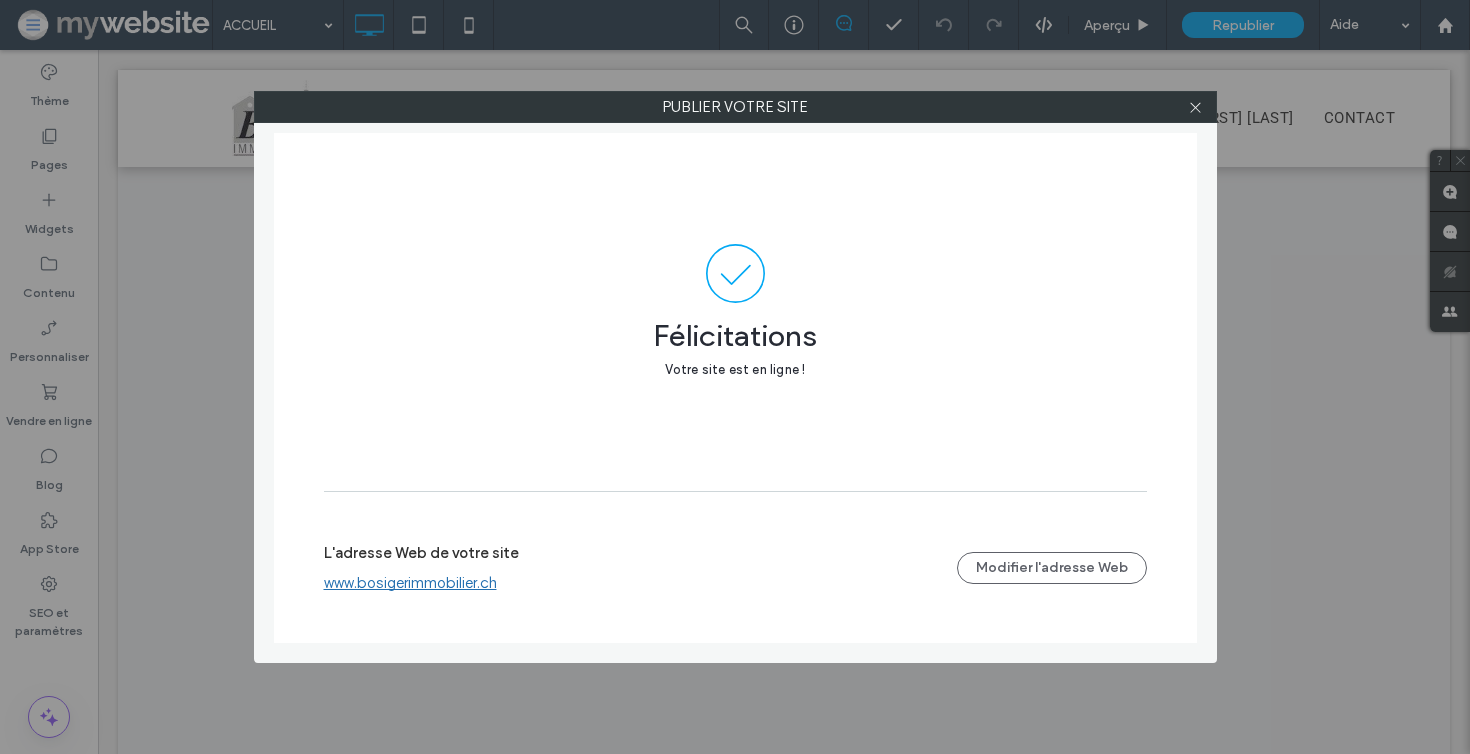 click on "www.bosigerimmobilier.ch" at bounding box center [410, 583] 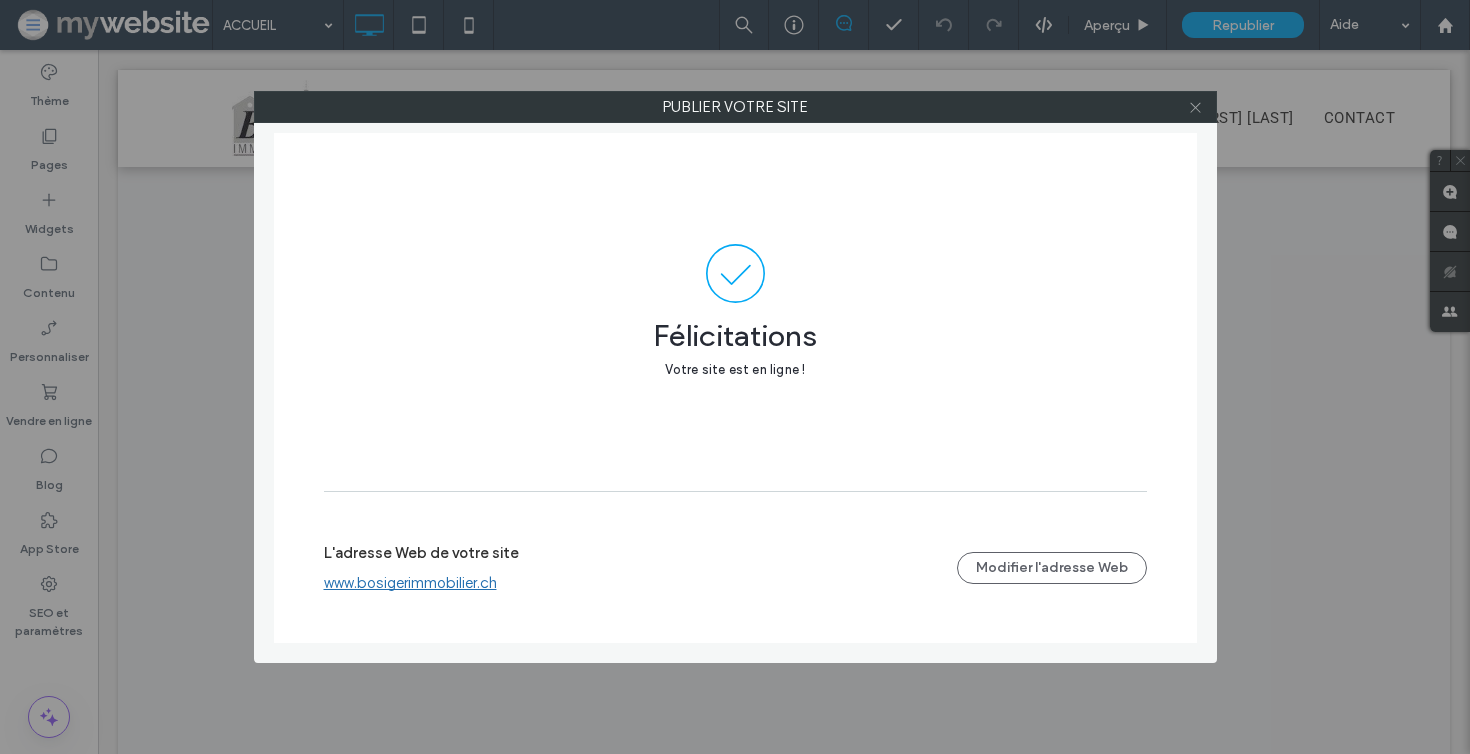 click 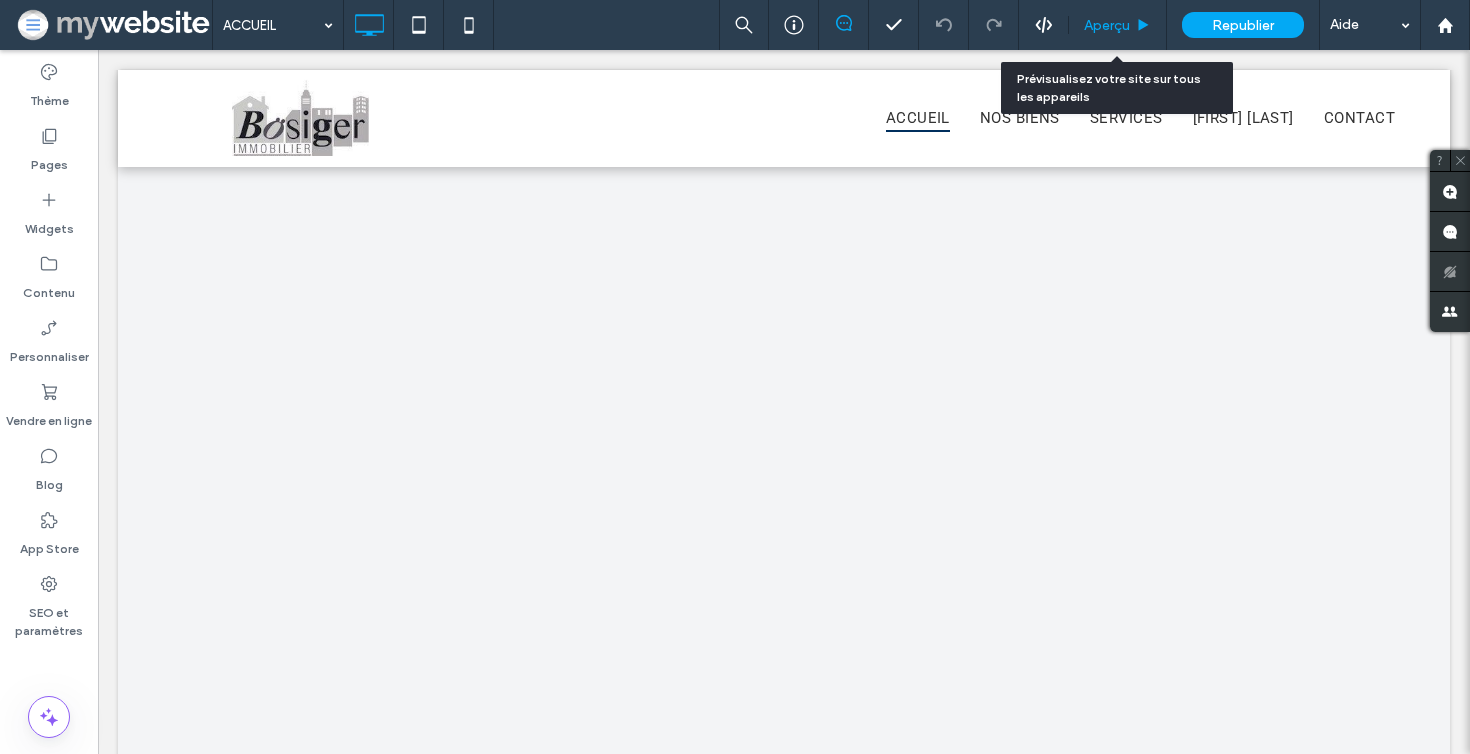 click on "Aperçu" at bounding box center [1107, 25] 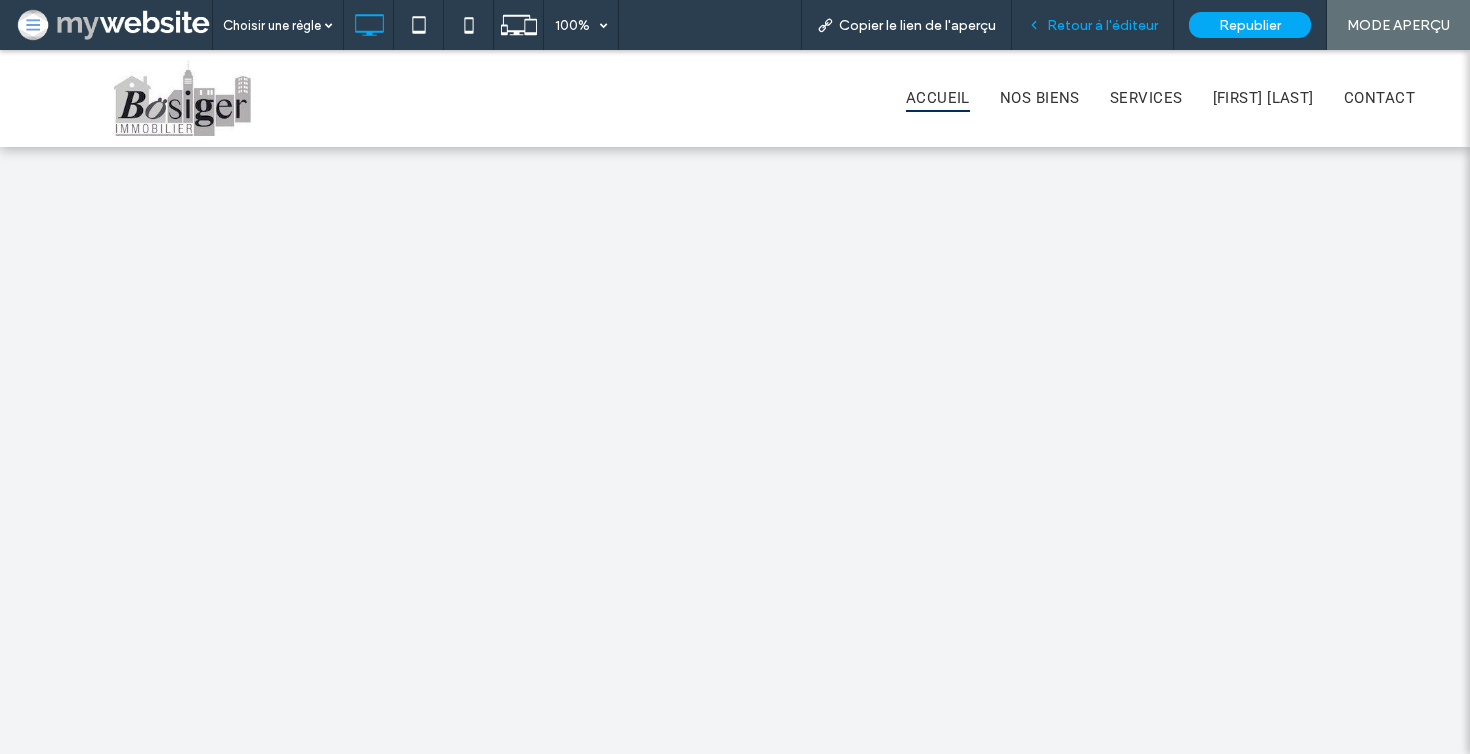 click on "Retour à l'éditeur" at bounding box center [1102, 25] 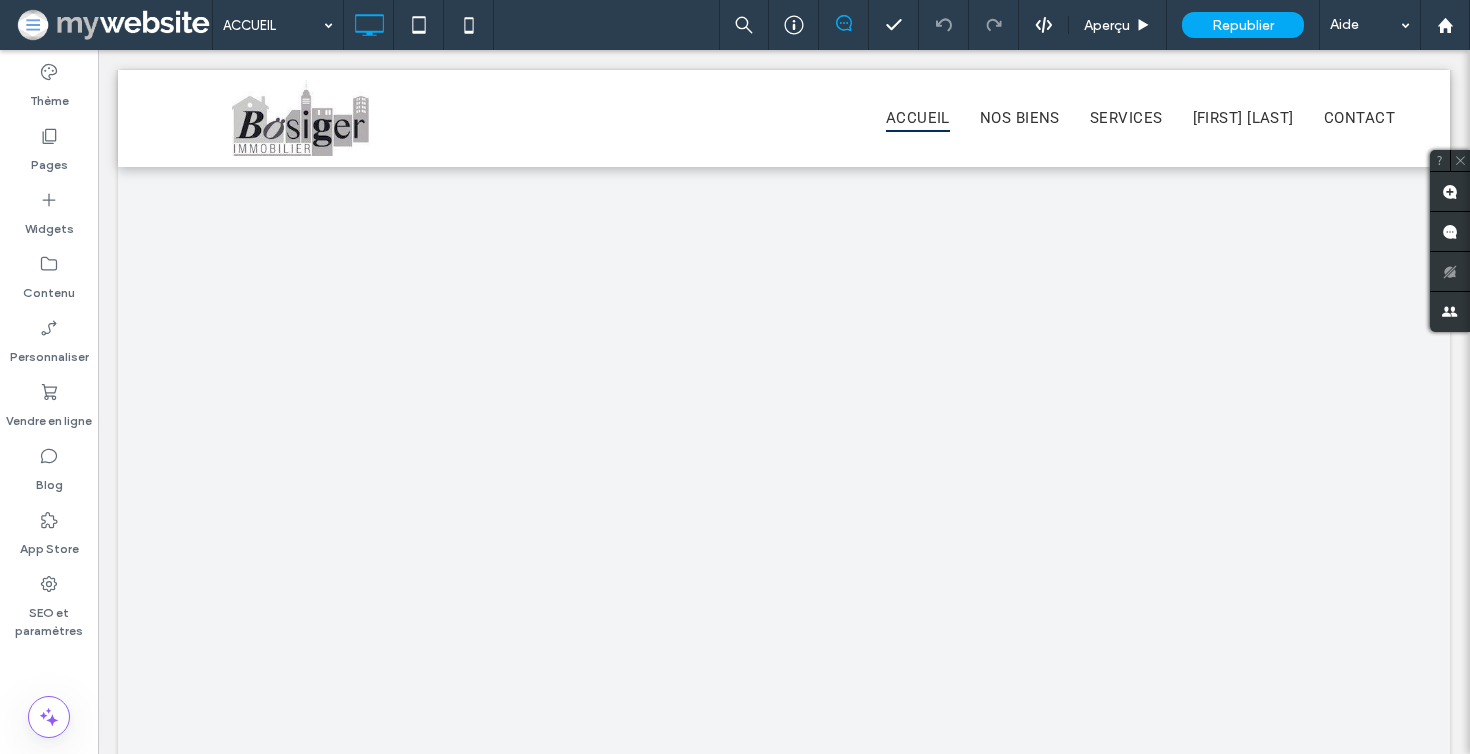 click on "Aperçu" at bounding box center [1107, 25] 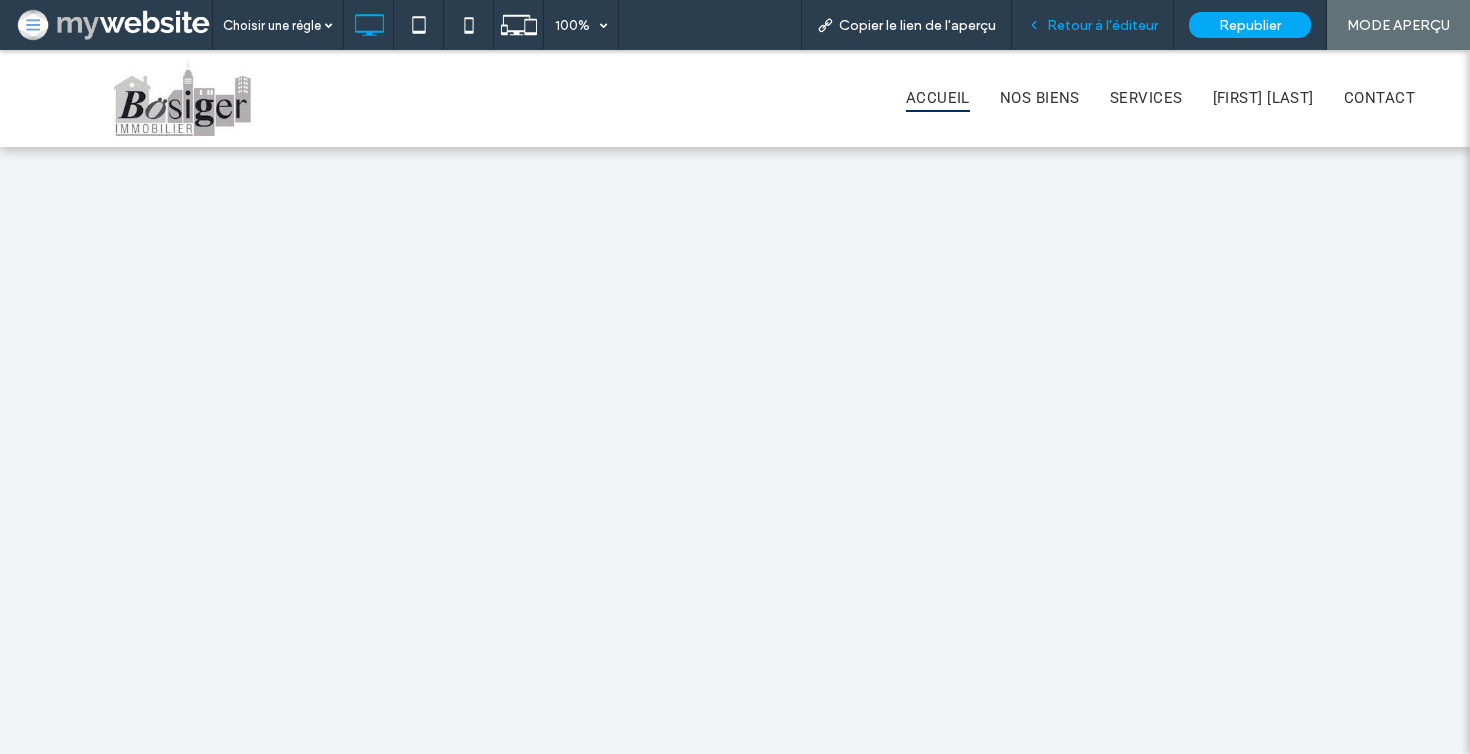 click on "Retour à l'éditeur" at bounding box center (1102, 25) 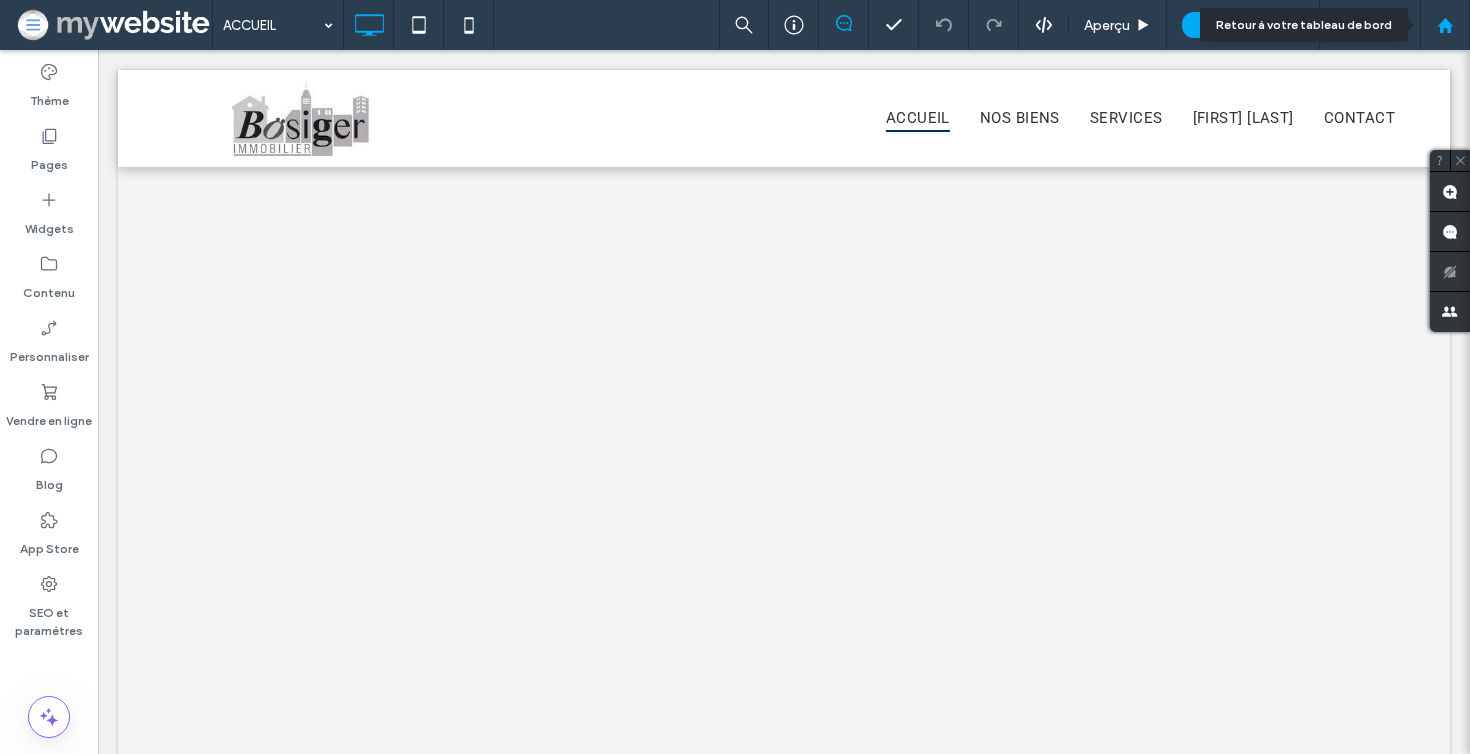 click at bounding box center (1445, 25) 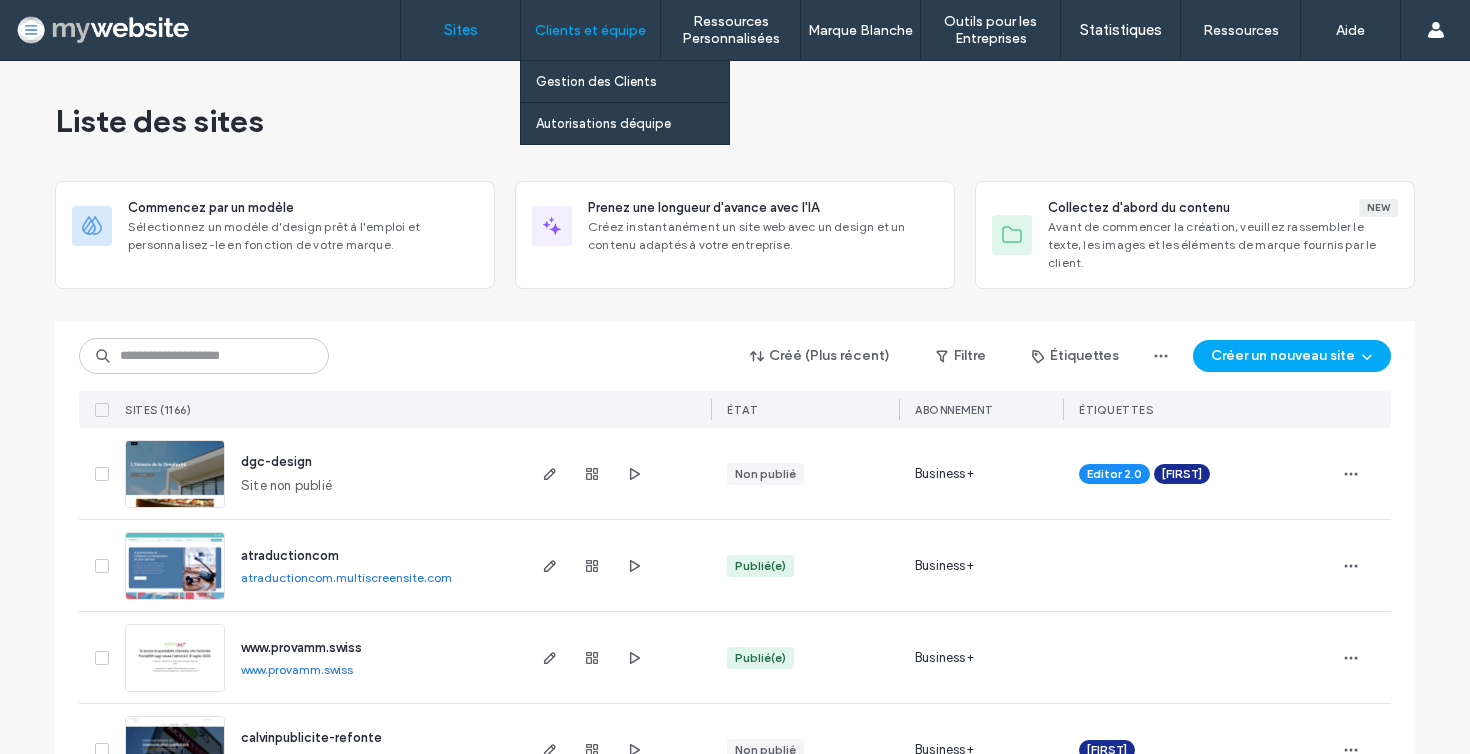 scroll, scrollTop: 0, scrollLeft: 0, axis: both 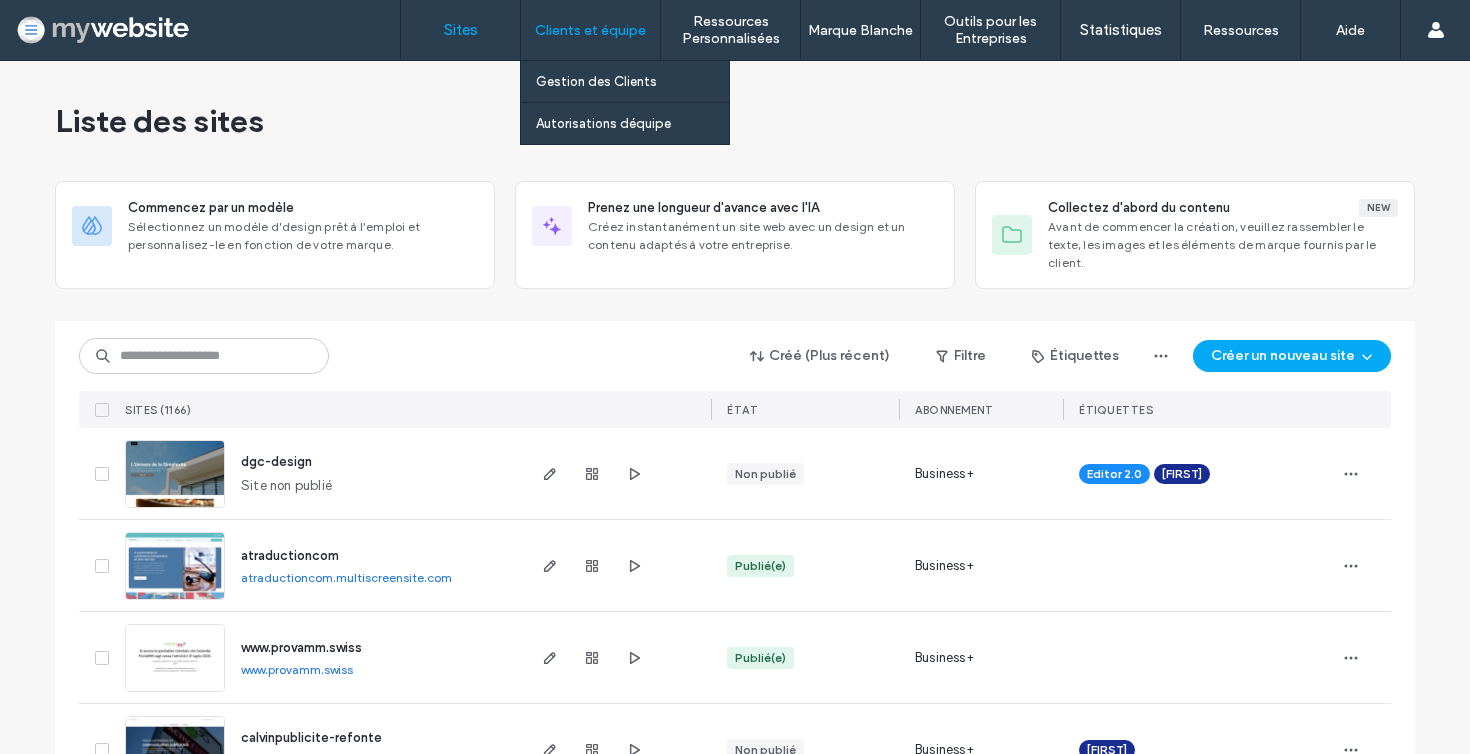 click on "Clients et équipe" at bounding box center [590, 30] 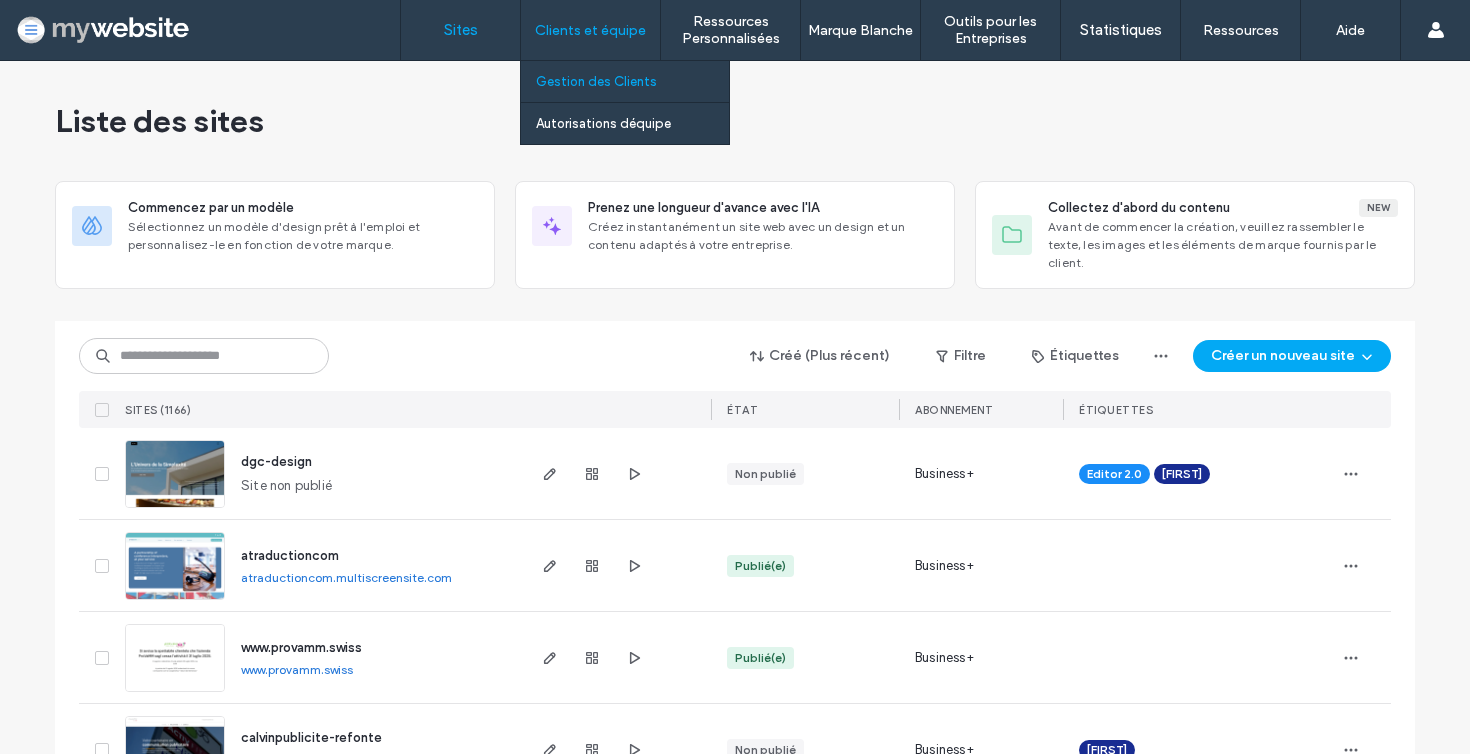 click on "Gestion des Clients" at bounding box center [596, 81] 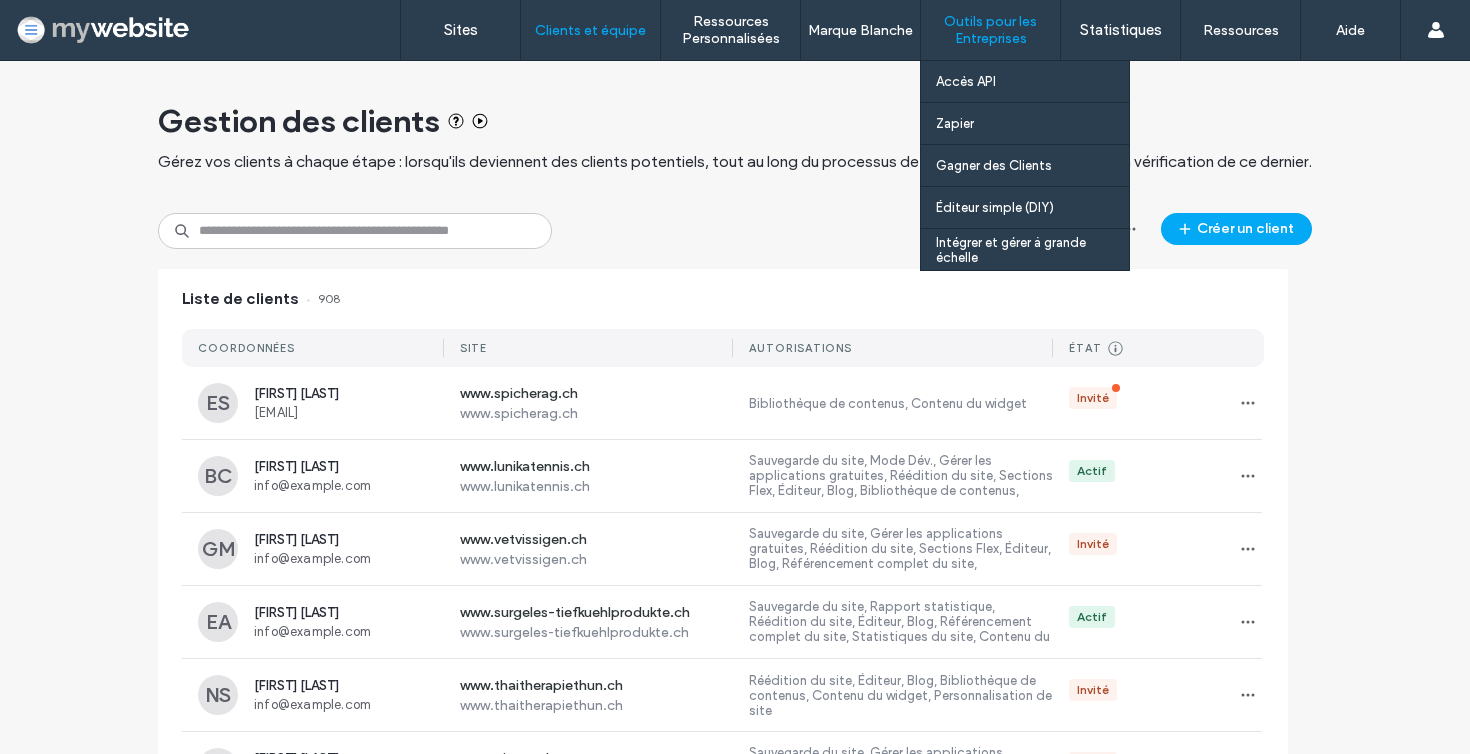 scroll, scrollTop: 0, scrollLeft: 0, axis: both 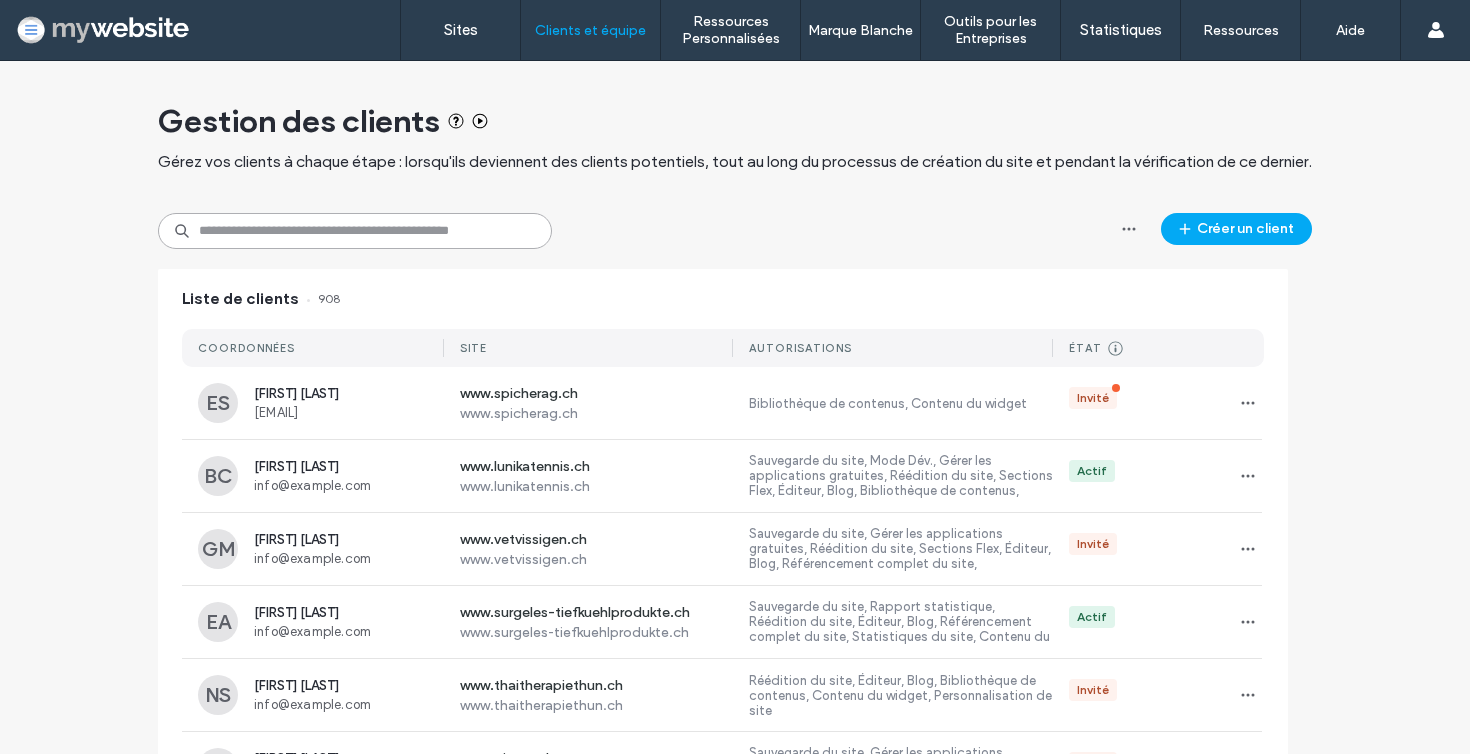 click at bounding box center [355, 231] 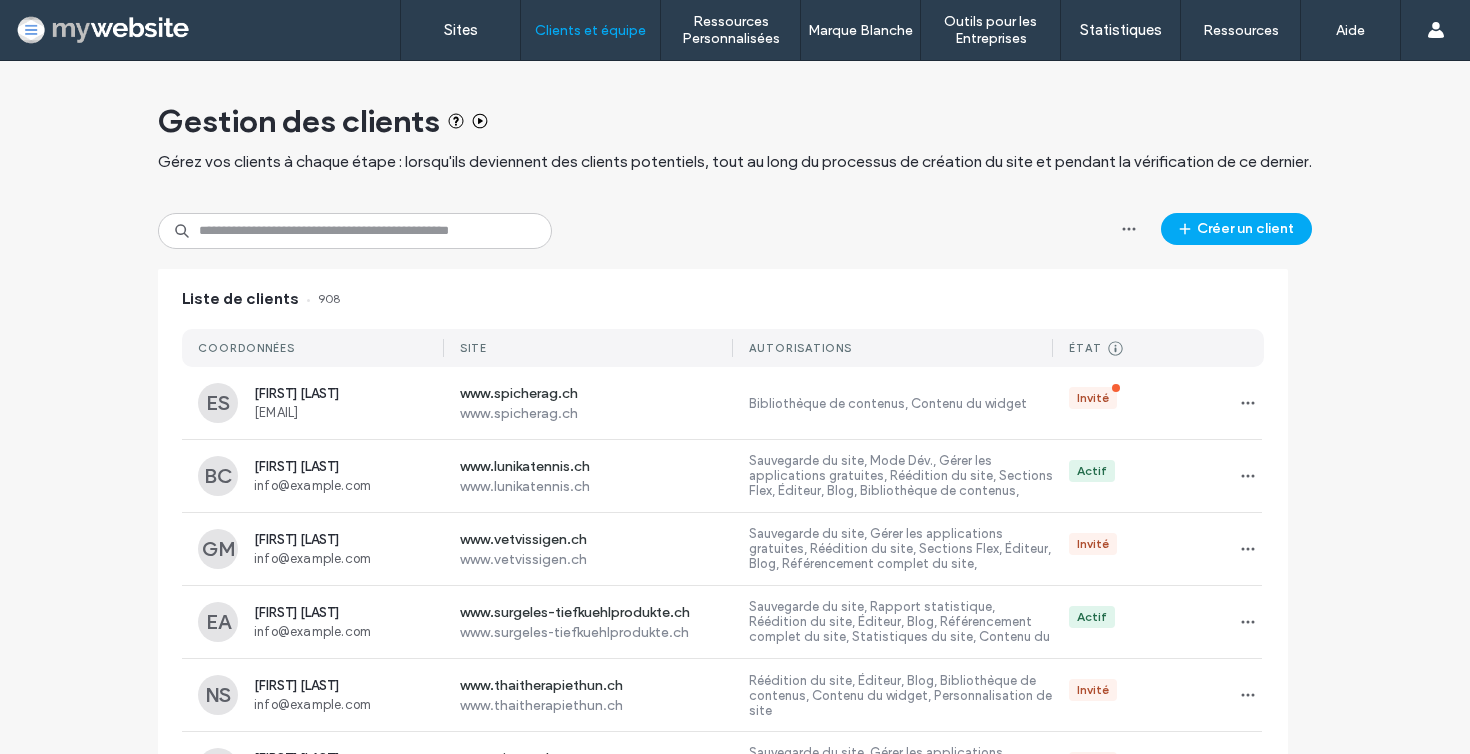 click on "Créer un client" at bounding box center [1212, 231] 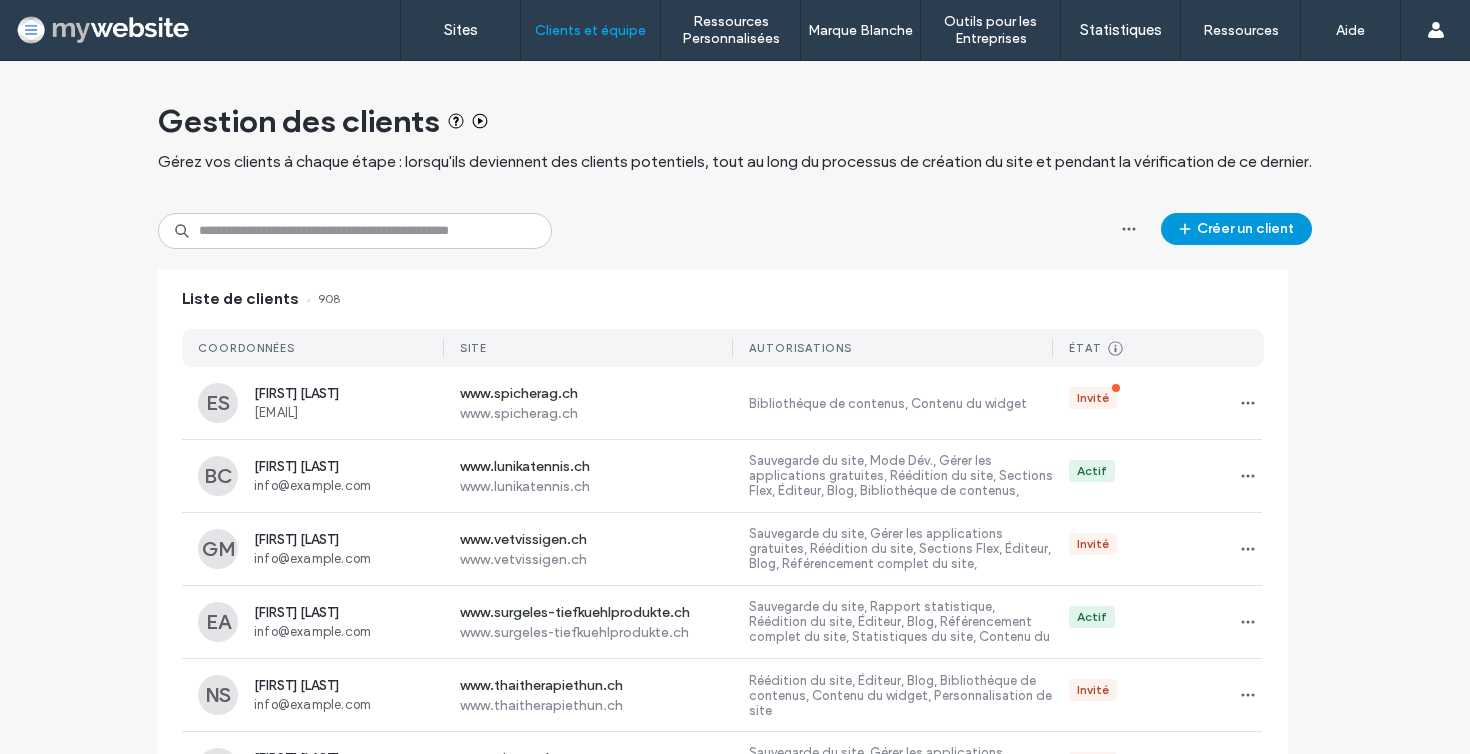 click on "Créer un client" at bounding box center [1236, 229] 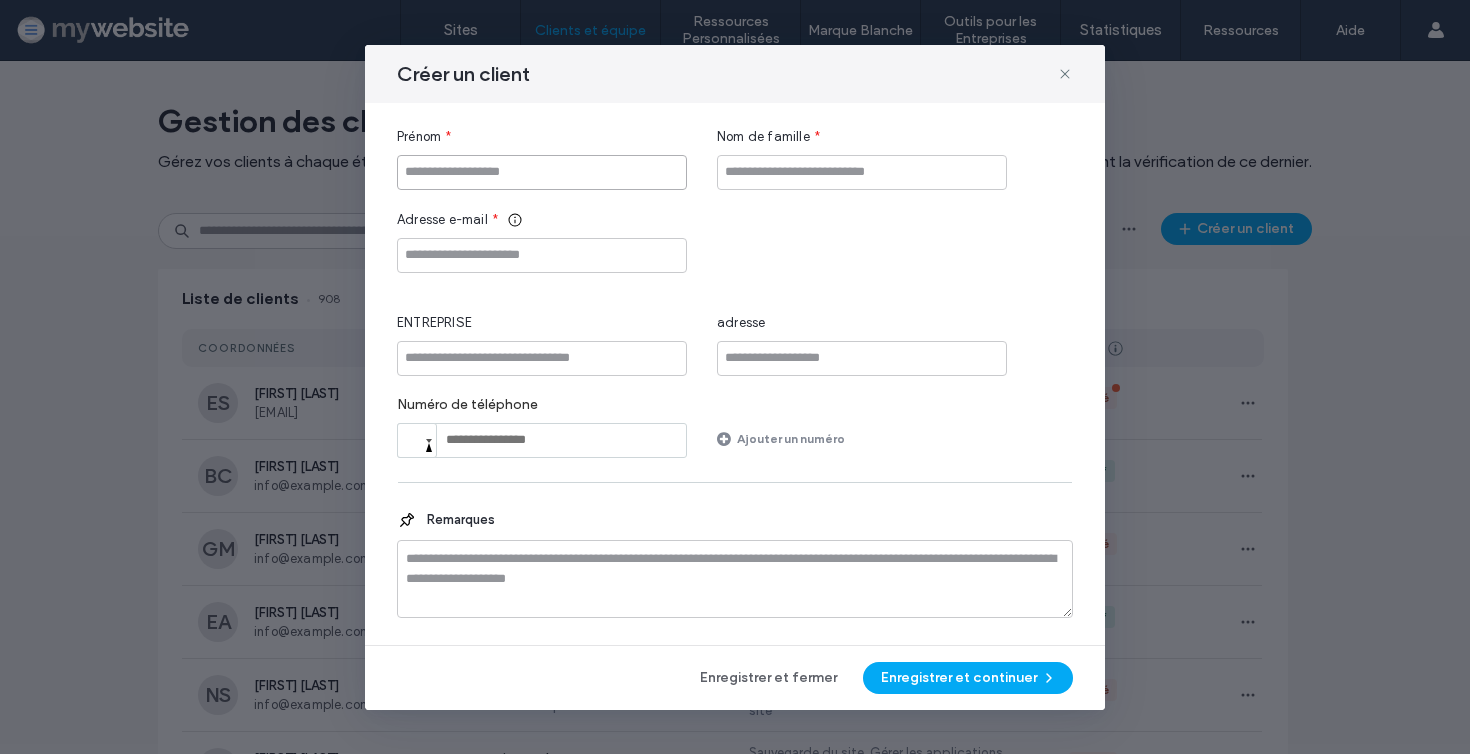 click at bounding box center (542, 172) 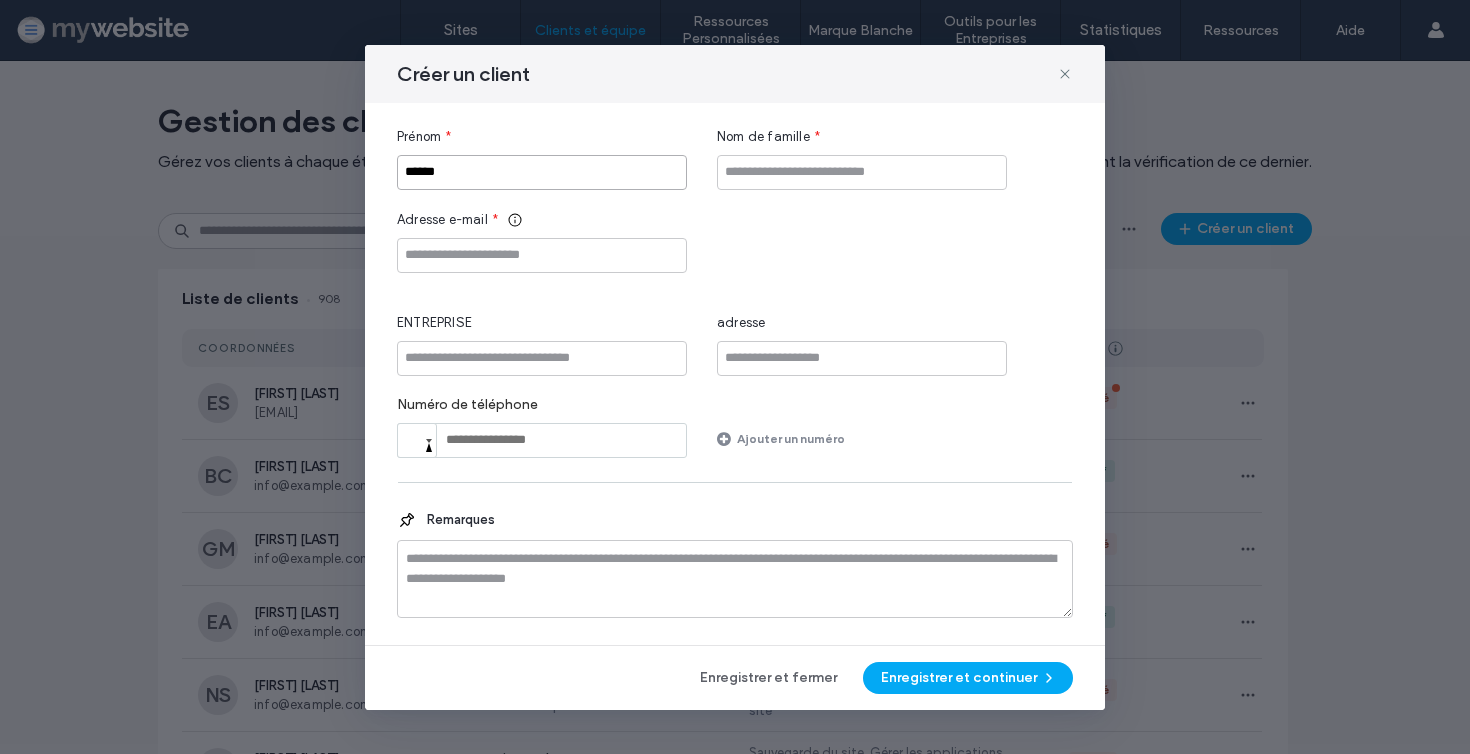 type on "******" 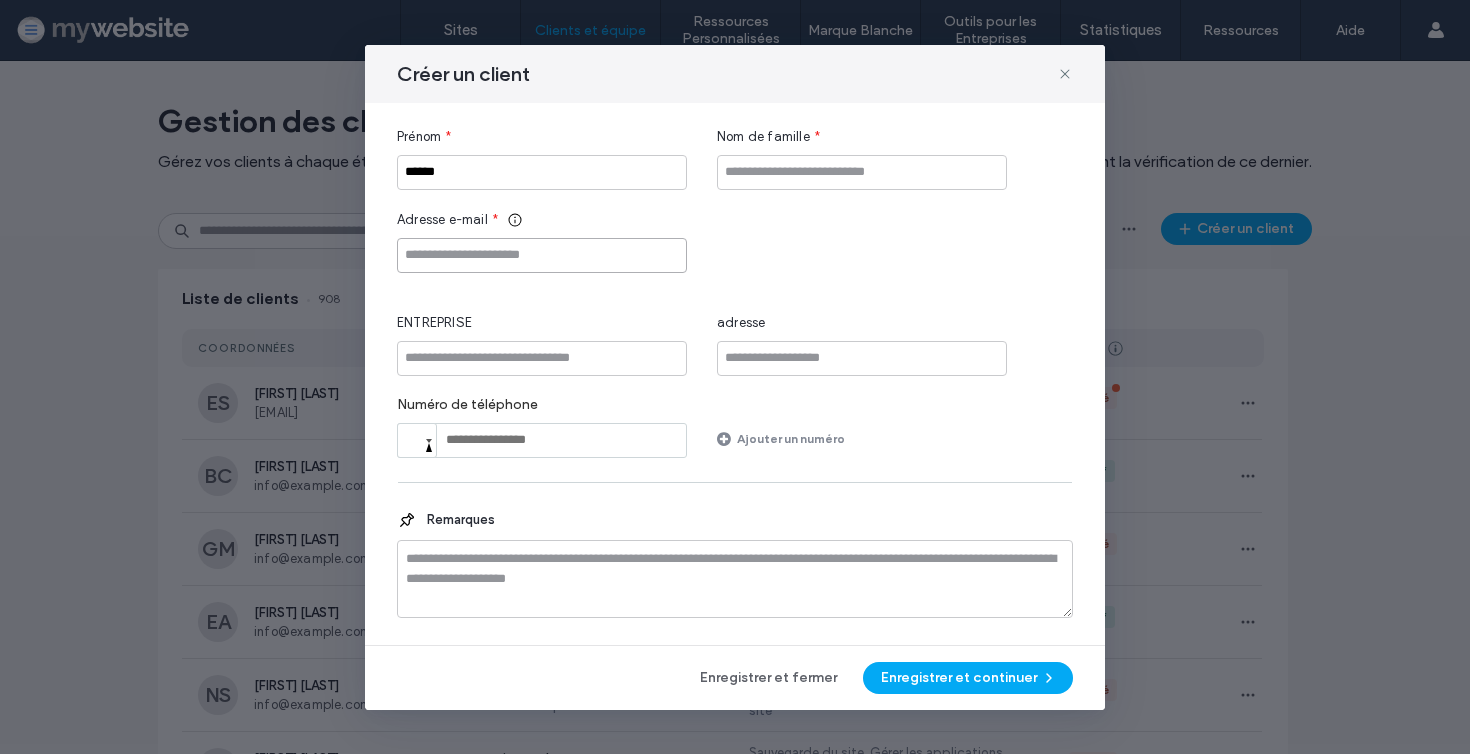paste on "**********" 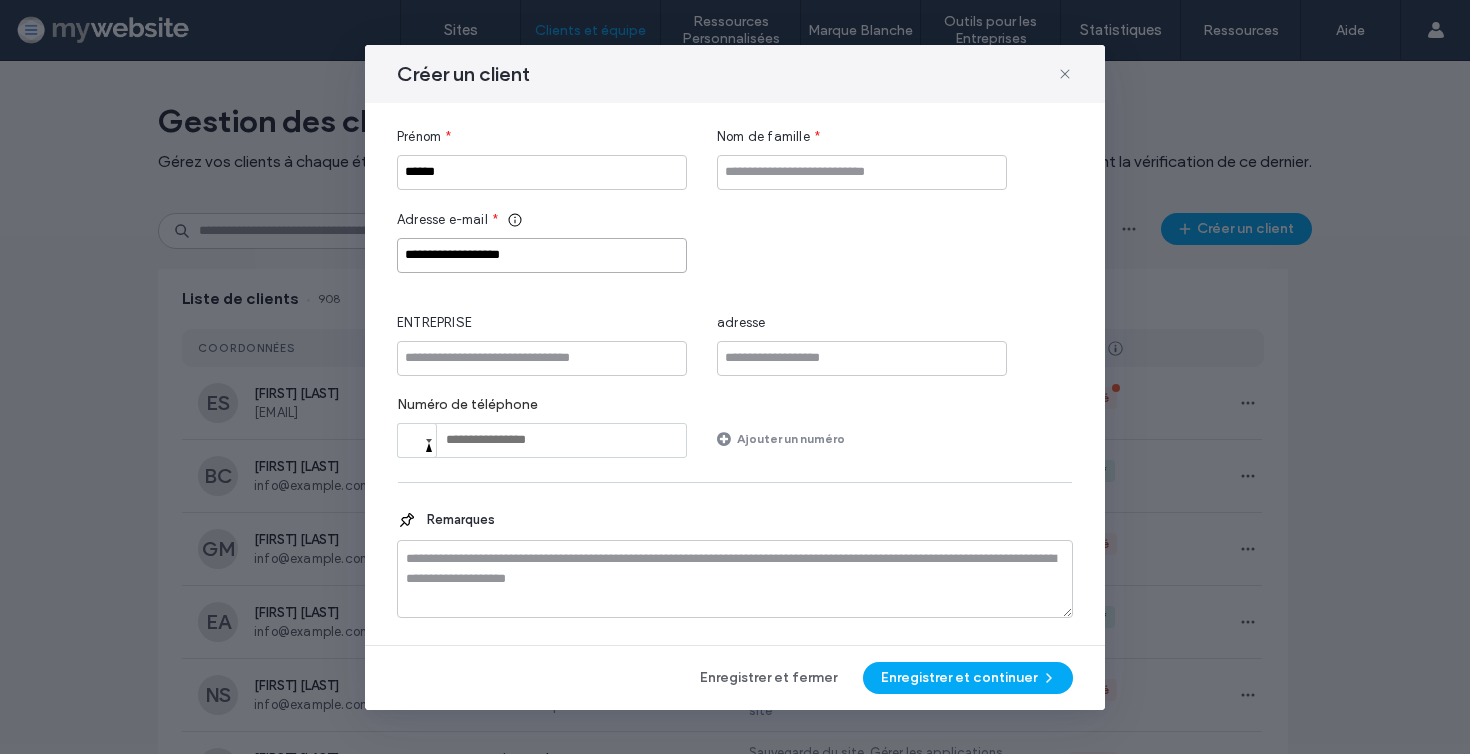 drag, startPoint x: 454, startPoint y: 253, endPoint x: 525, endPoint y: 253, distance: 71 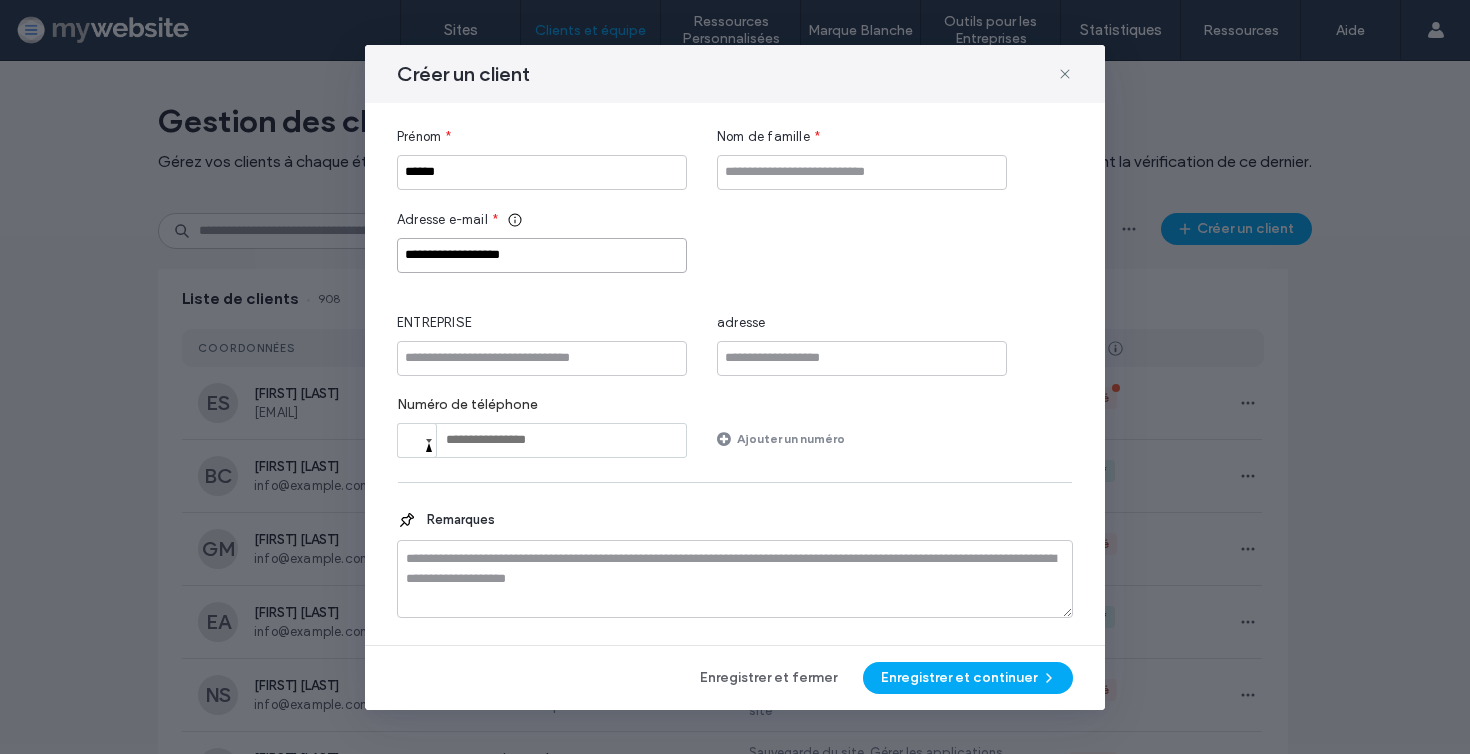 type on "**********" 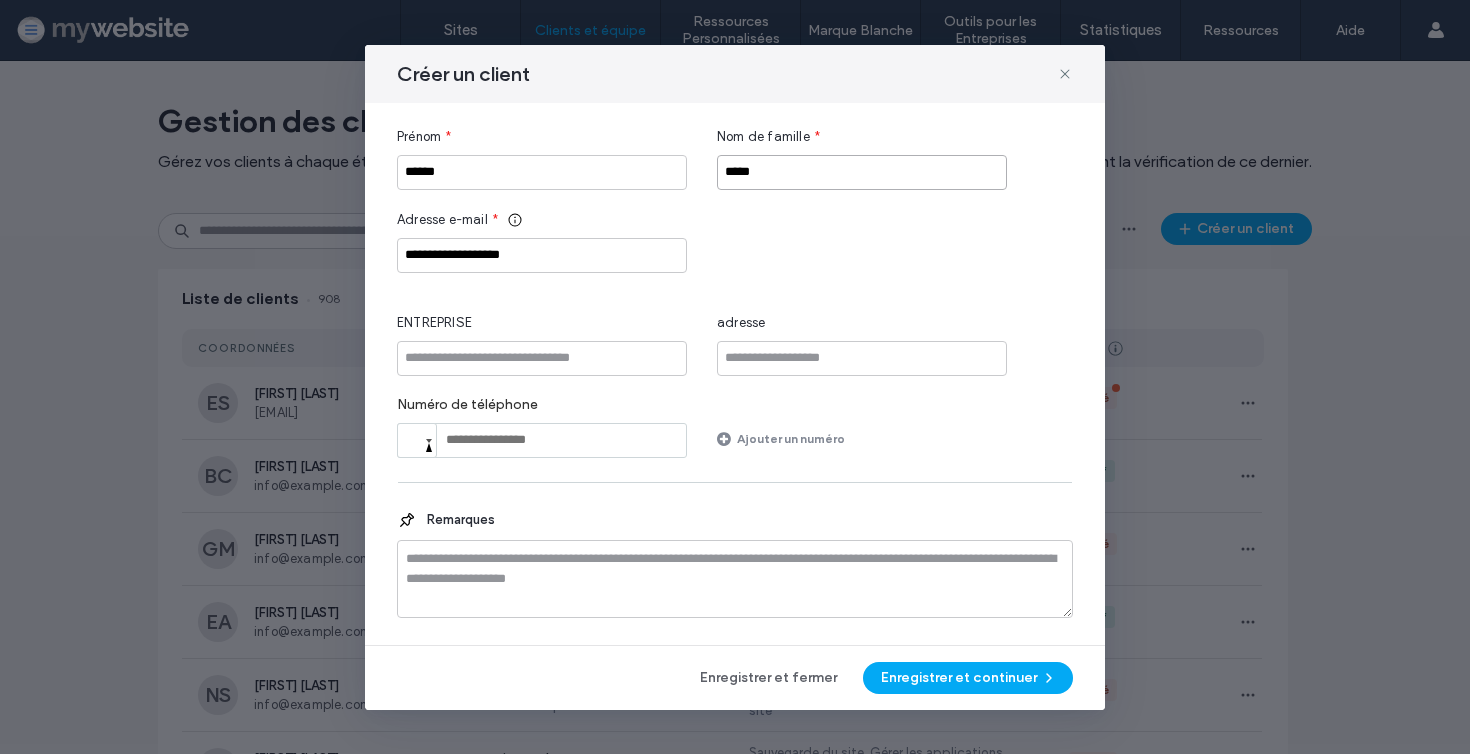 type on "*****" 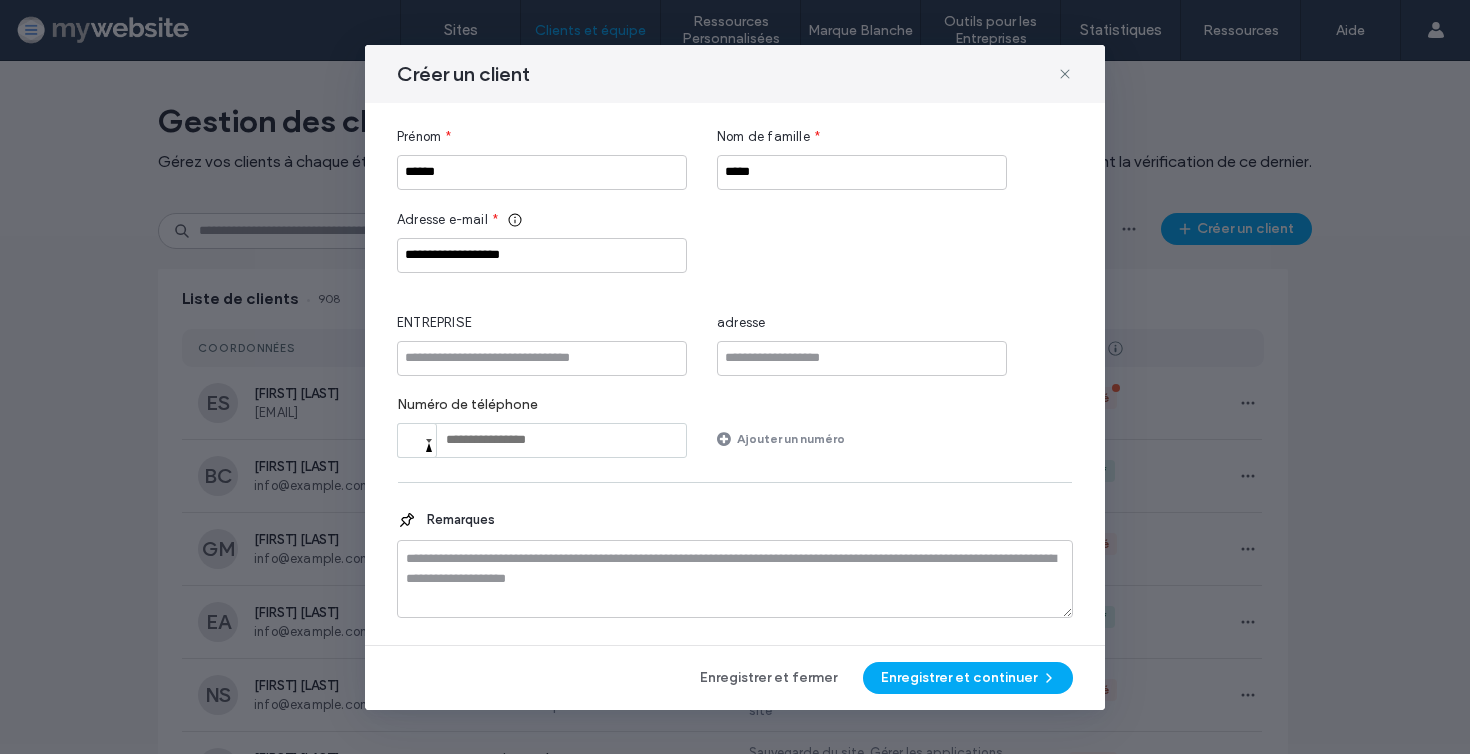 click on "**********" at bounding box center [735, 292] 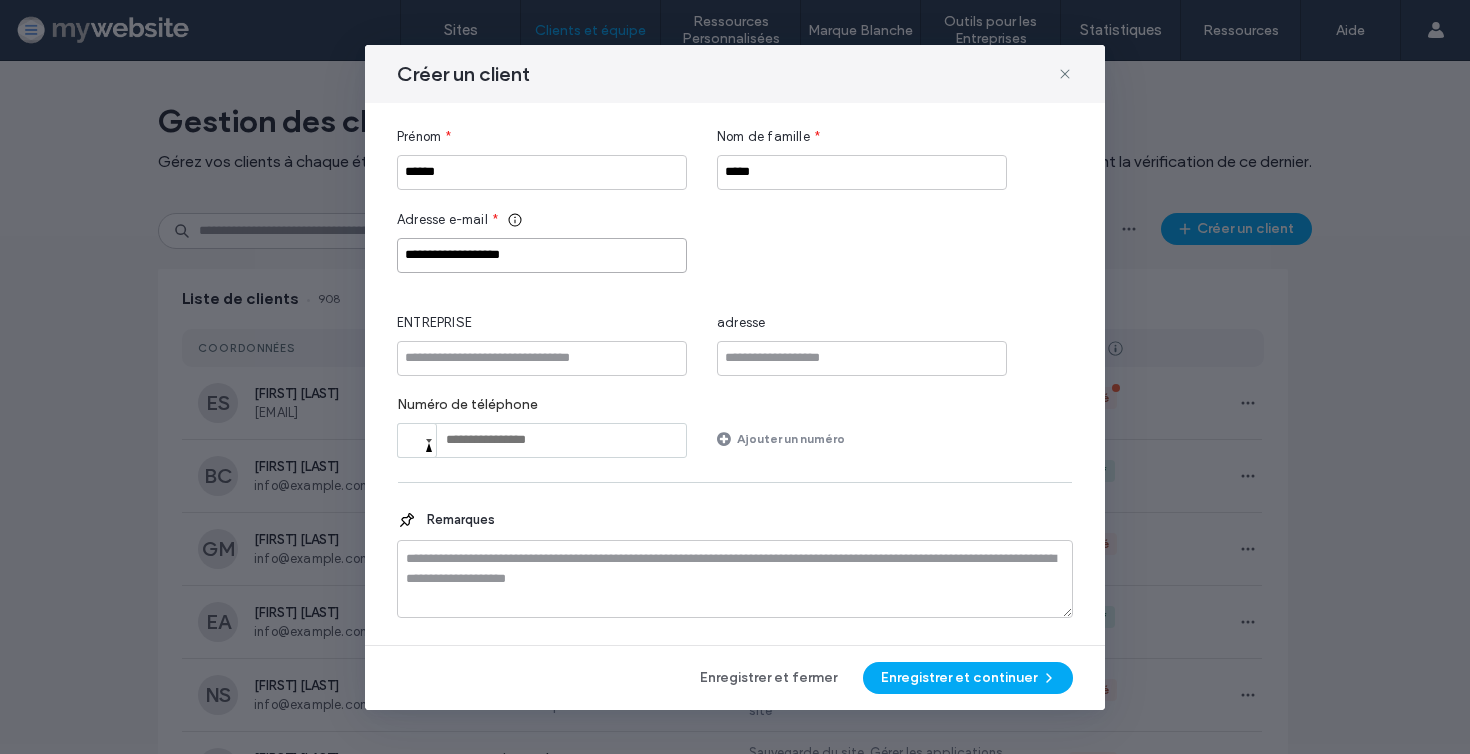 drag, startPoint x: 524, startPoint y: 251, endPoint x: 455, endPoint y: 252, distance: 69.00725 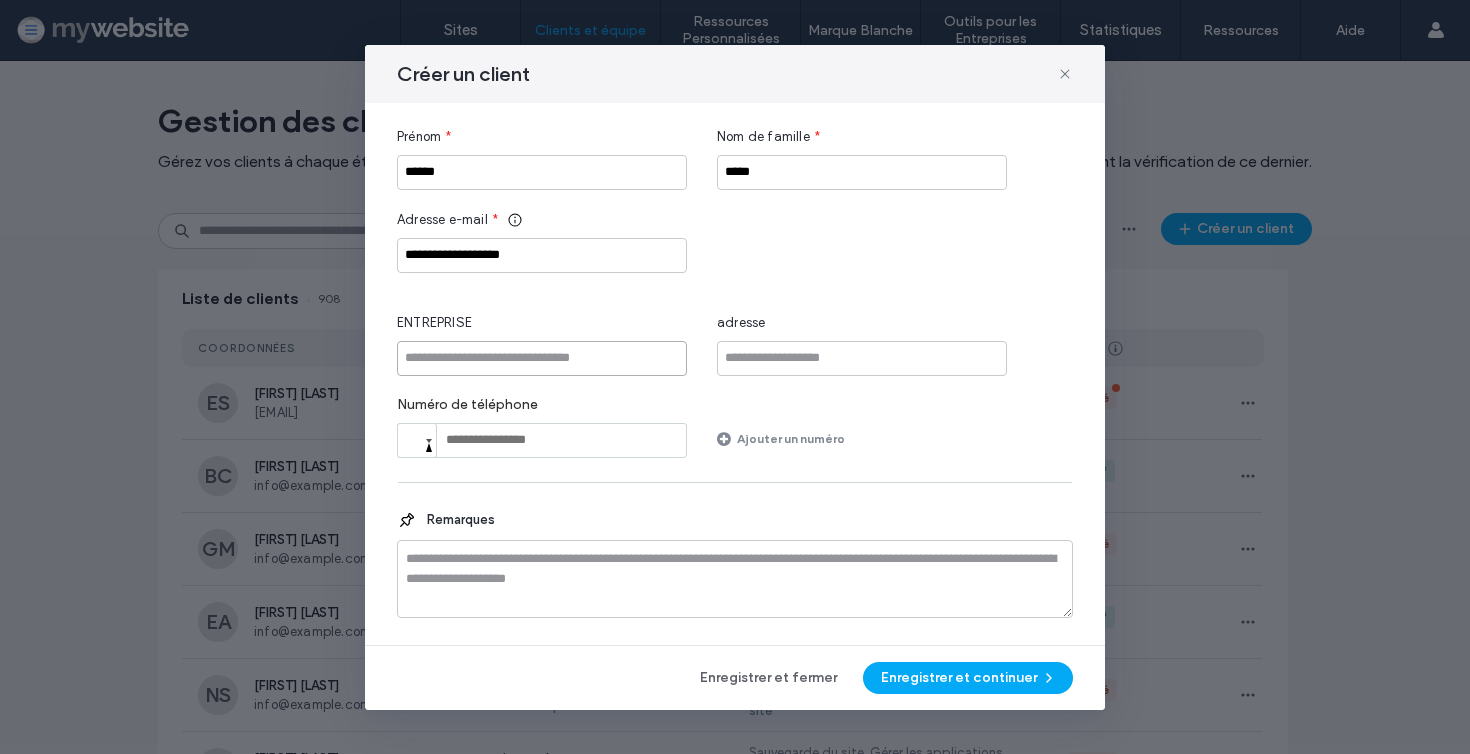 paste on "*********" 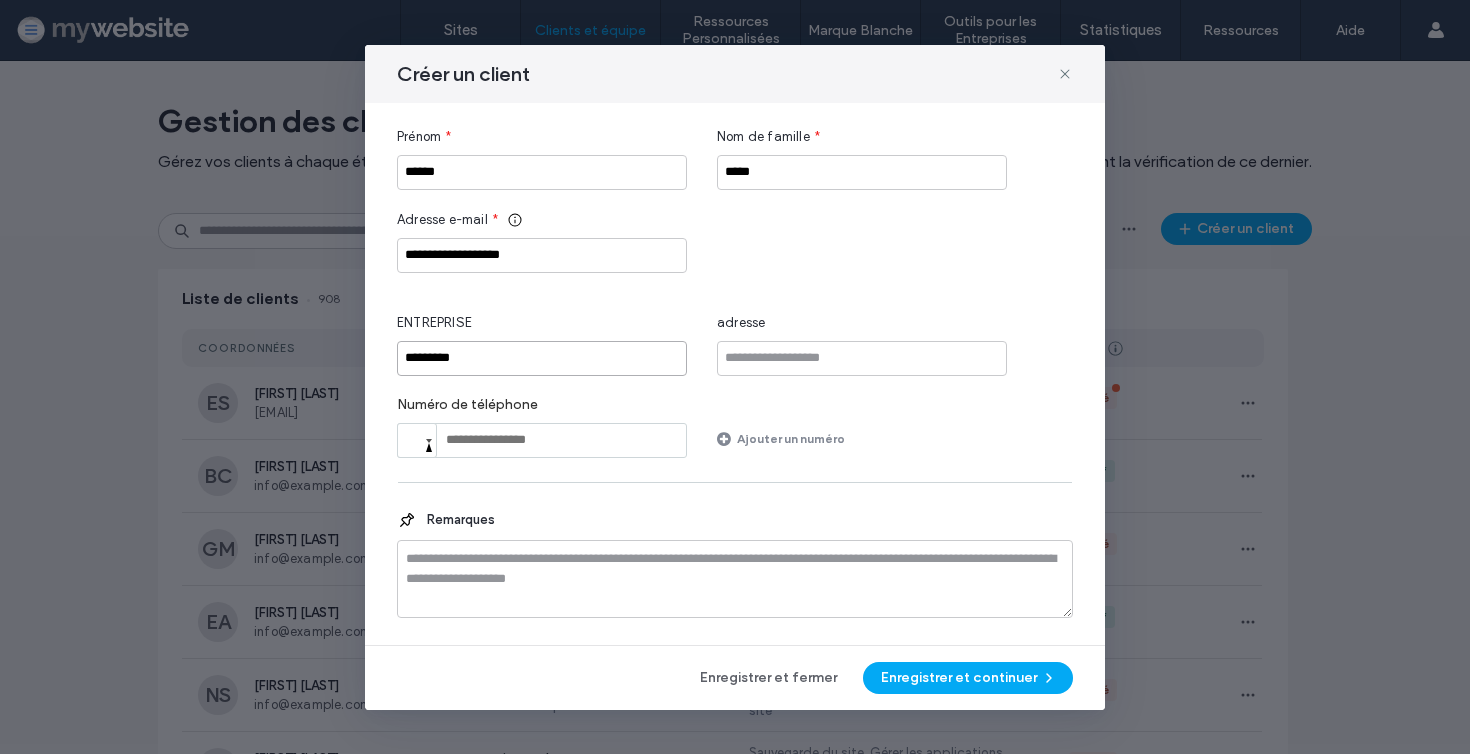 type on "*********" 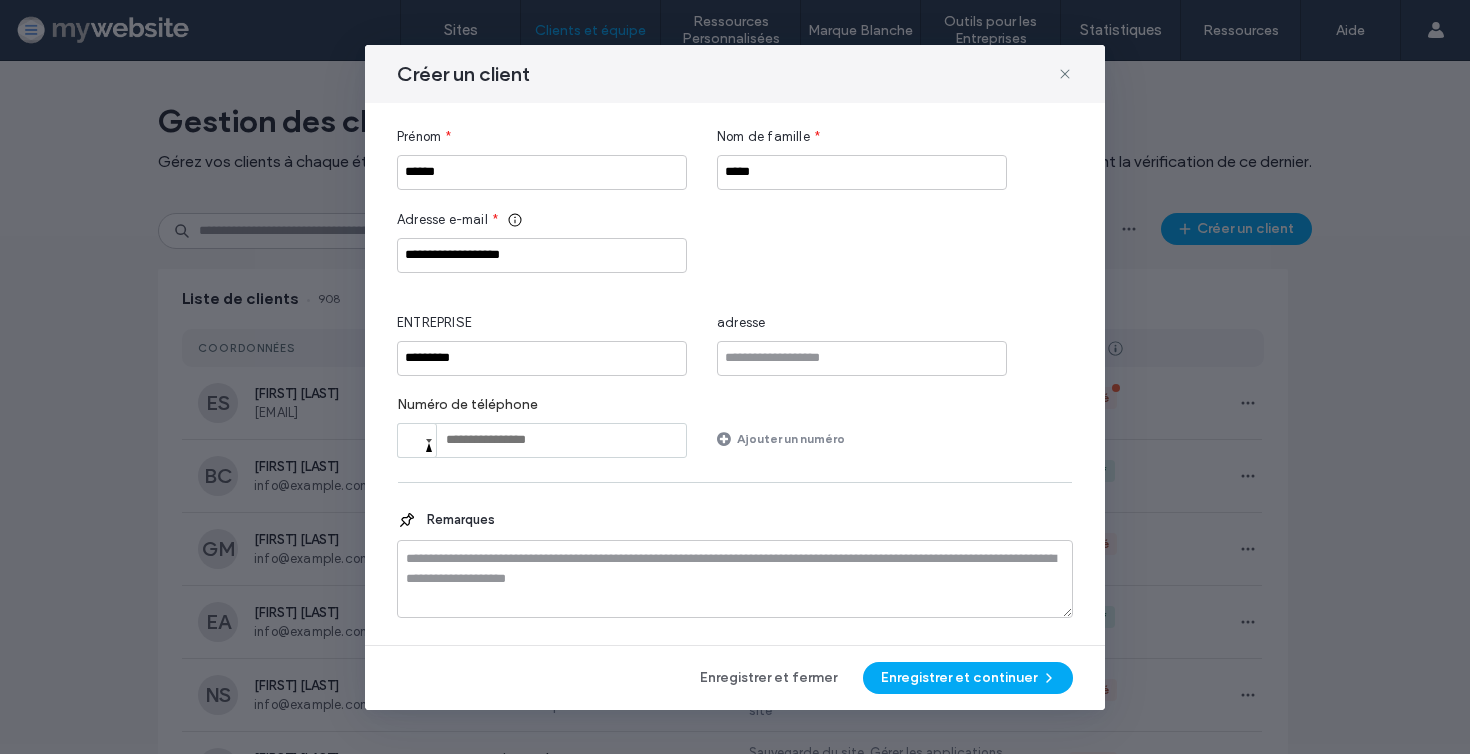 click on "**********" at bounding box center (735, 292) 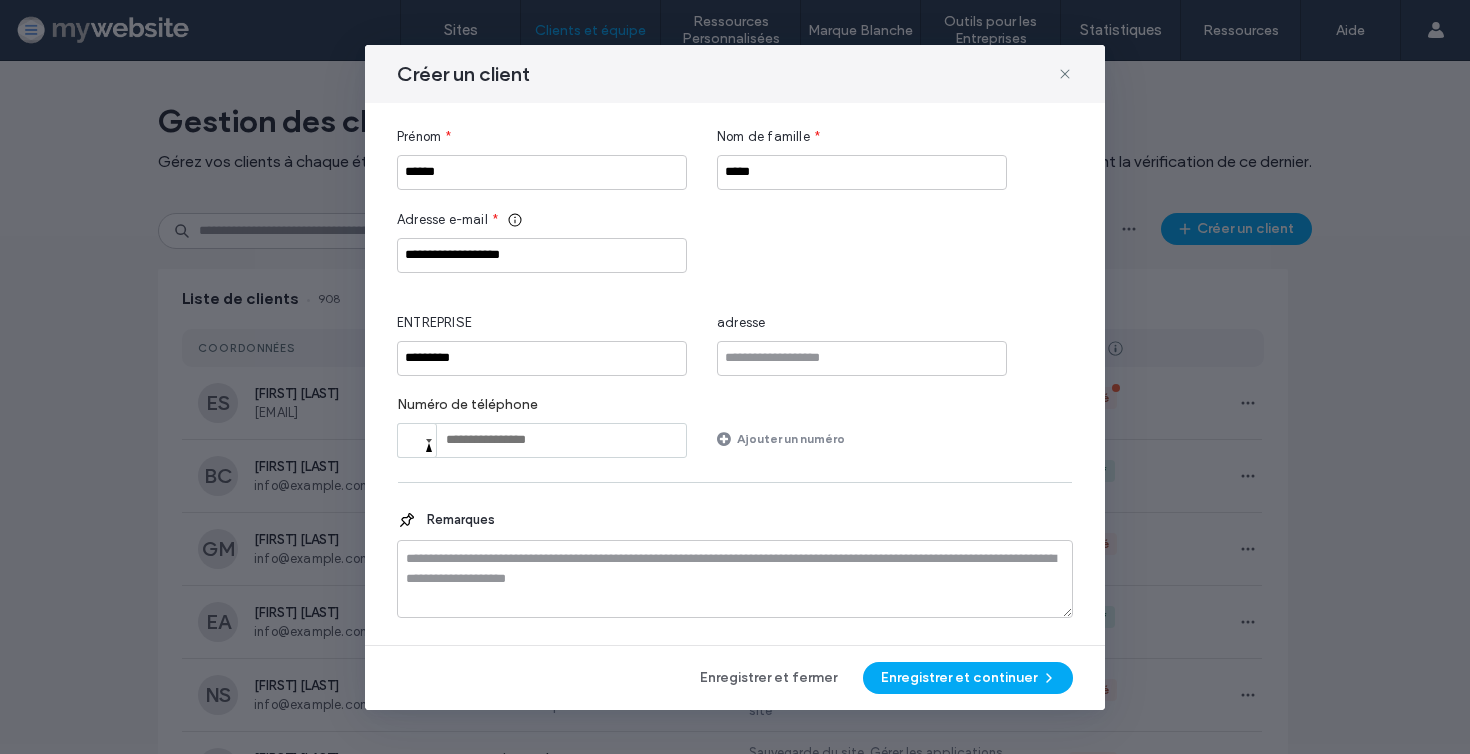scroll, scrollTop: 0, scrollLeft: 0, axis: both 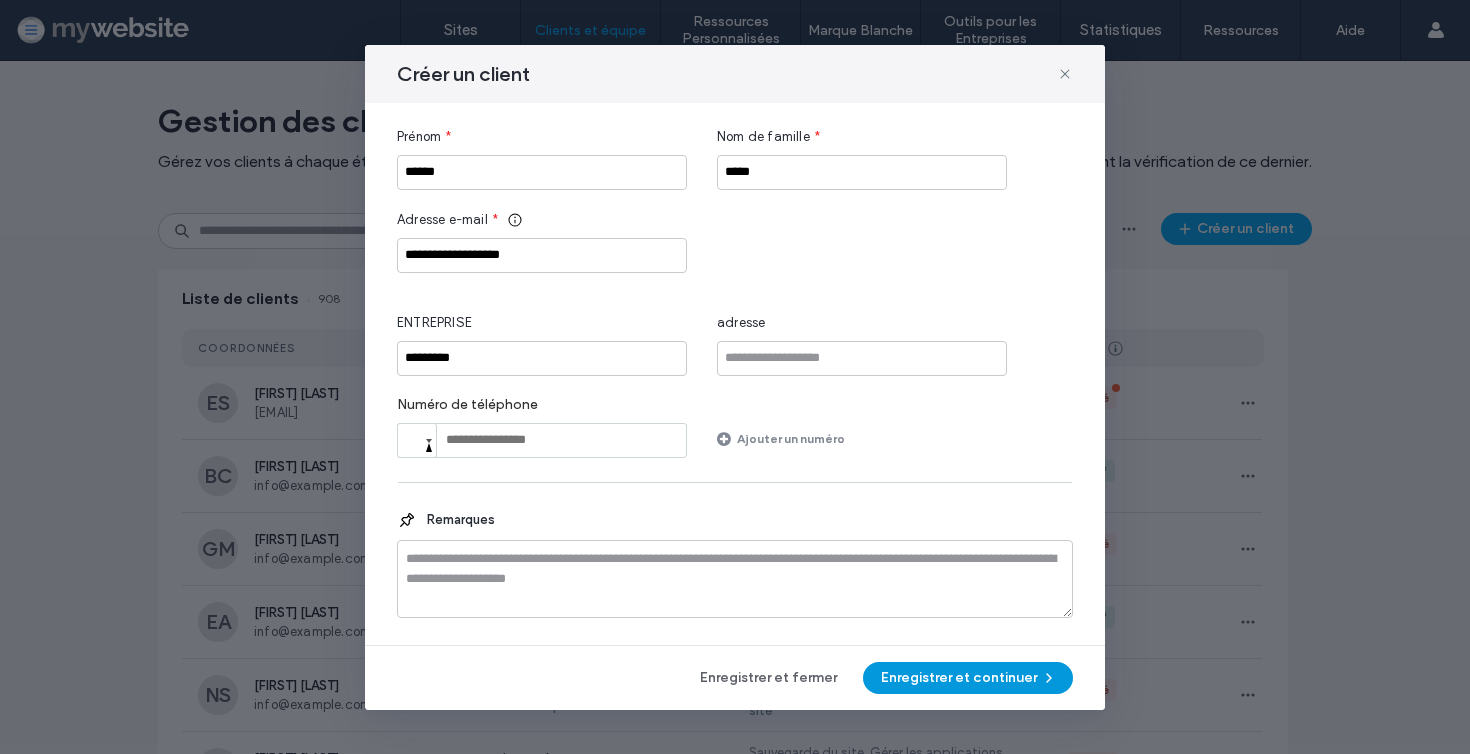 click on "Enregistrer et continuer" at bounding box center [968, 678] 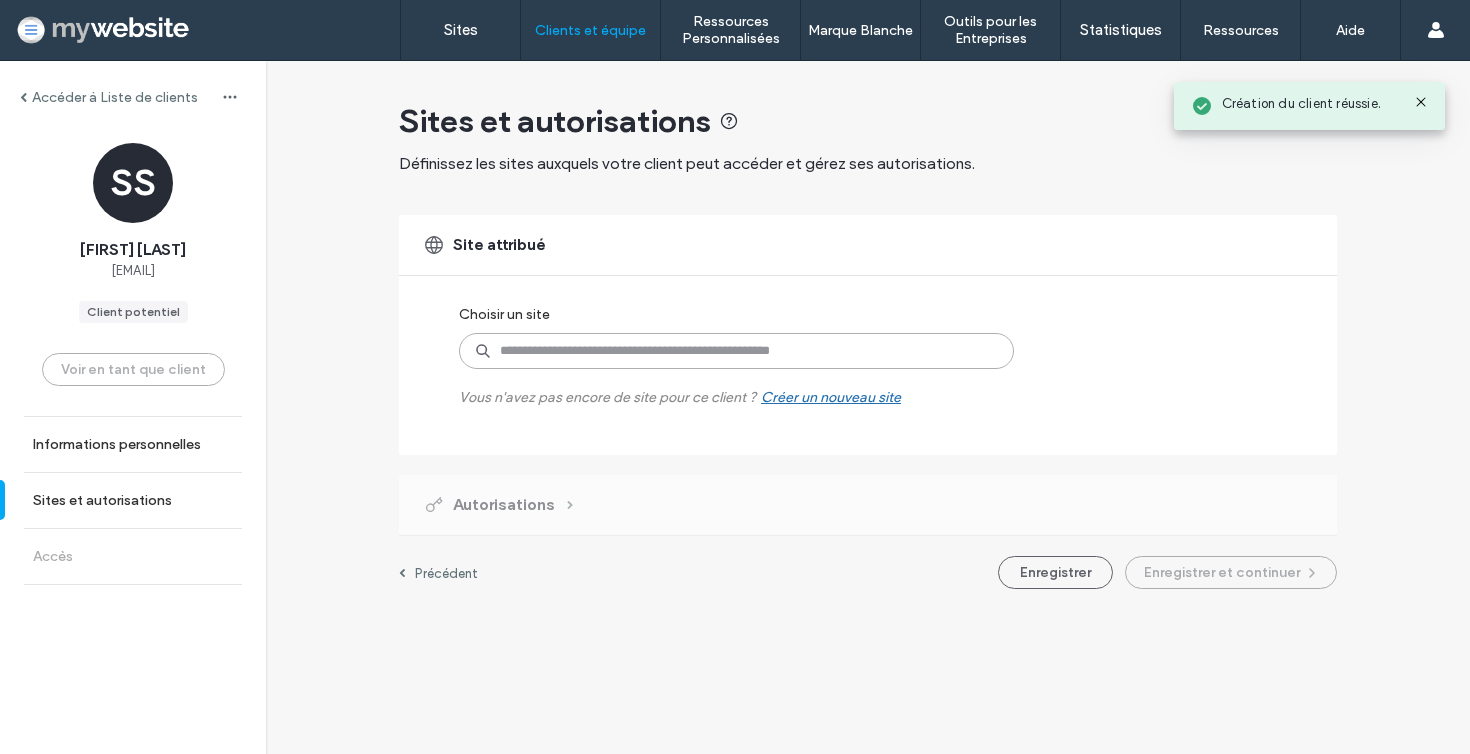 click at bounding box center (736, 351) 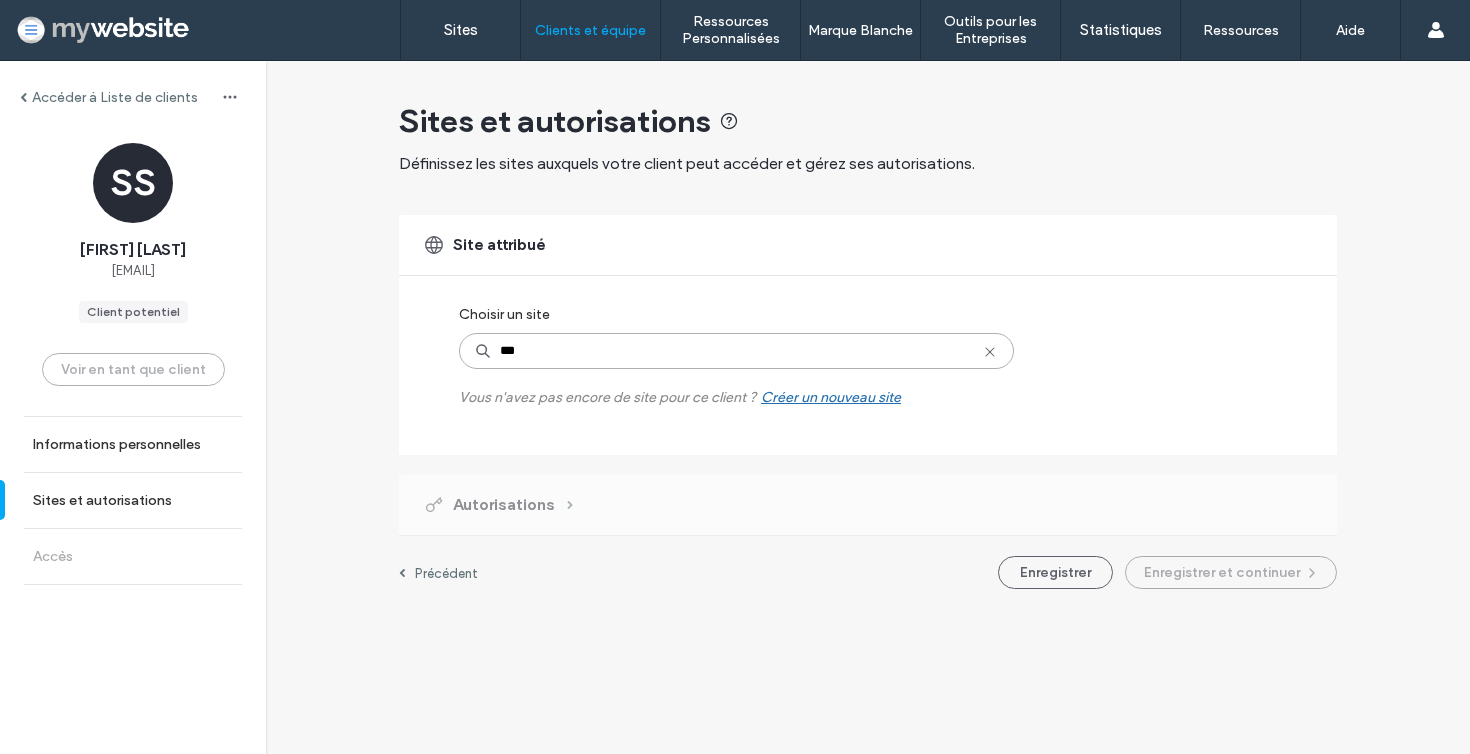 type on "****" 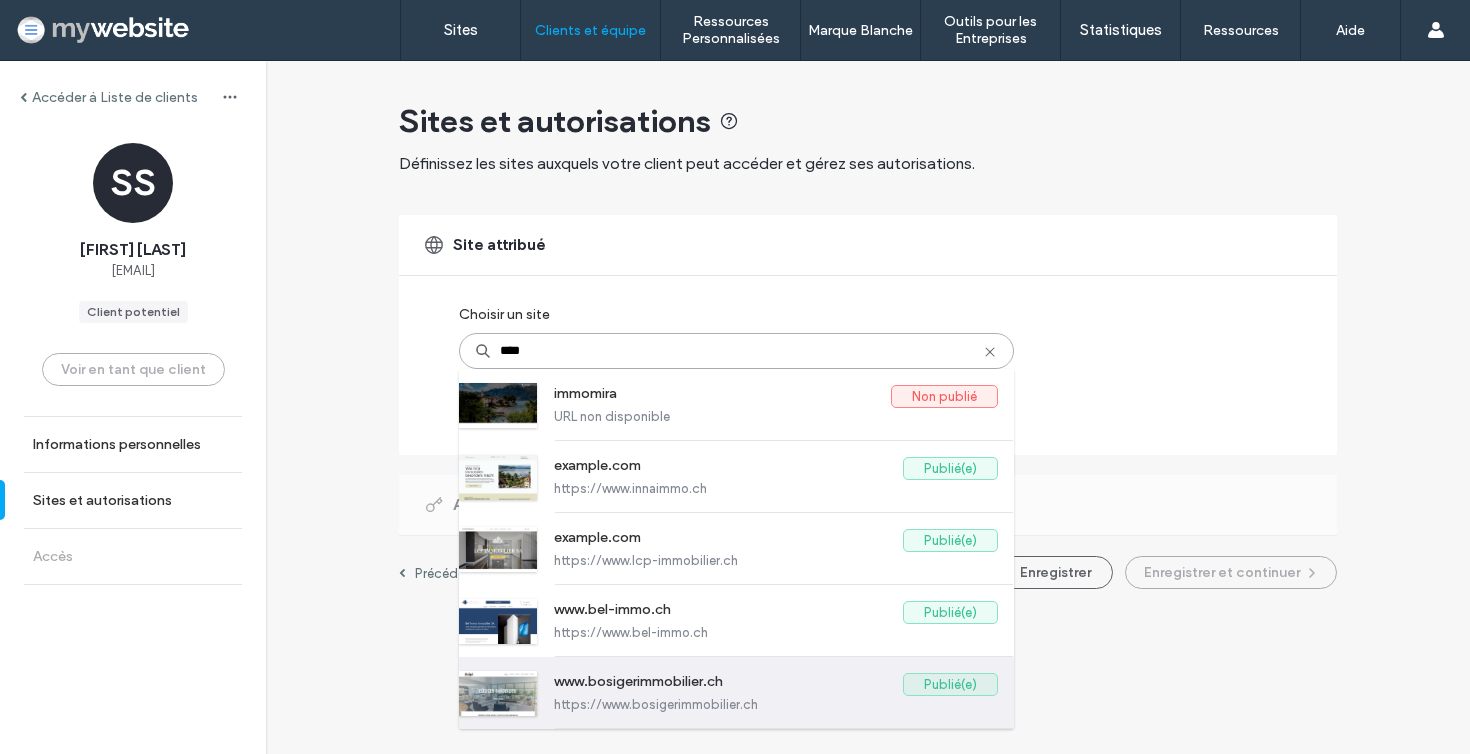click on "https://www.bosigerimmobilier.ch" at bounding box center (776, 704) 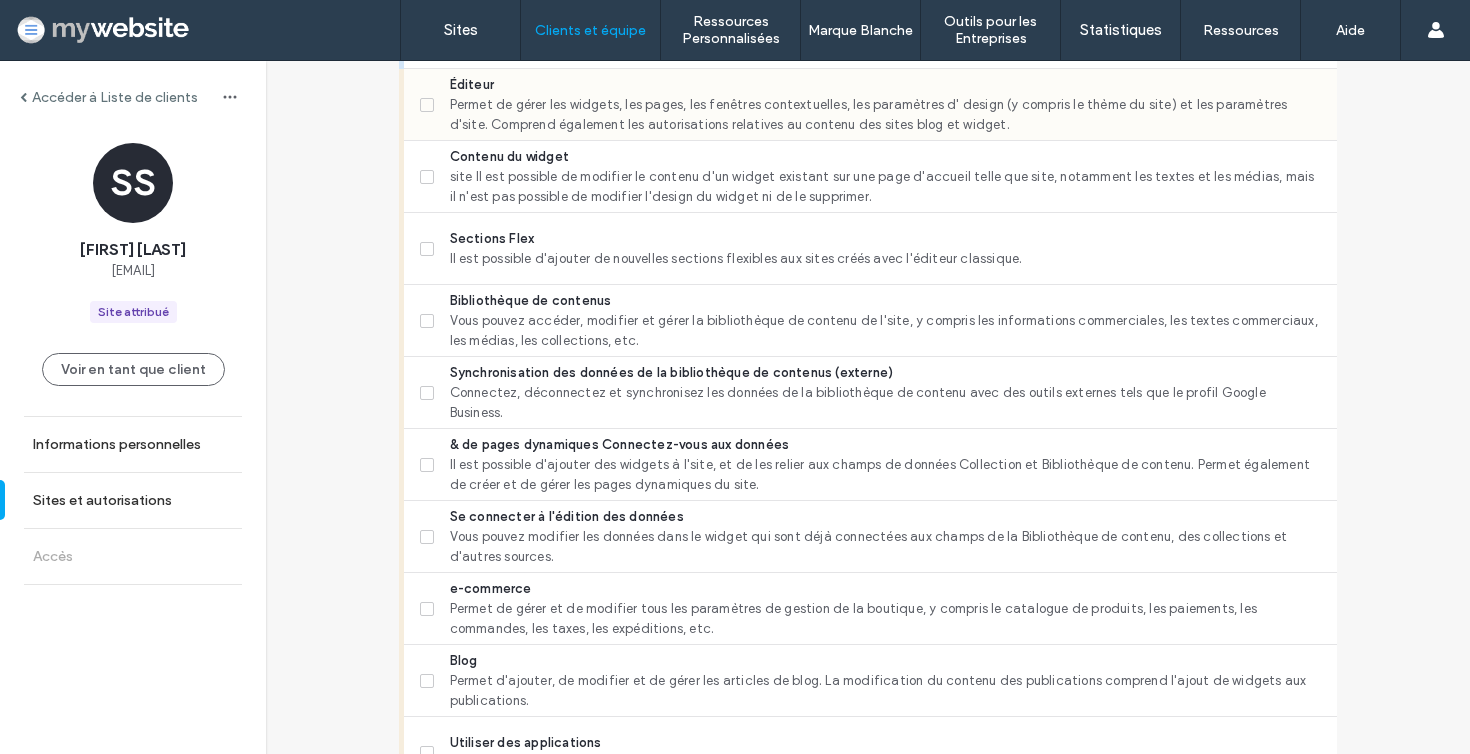 scroll, scrollTop: 790, scrollLeft: 0, axis: vertical 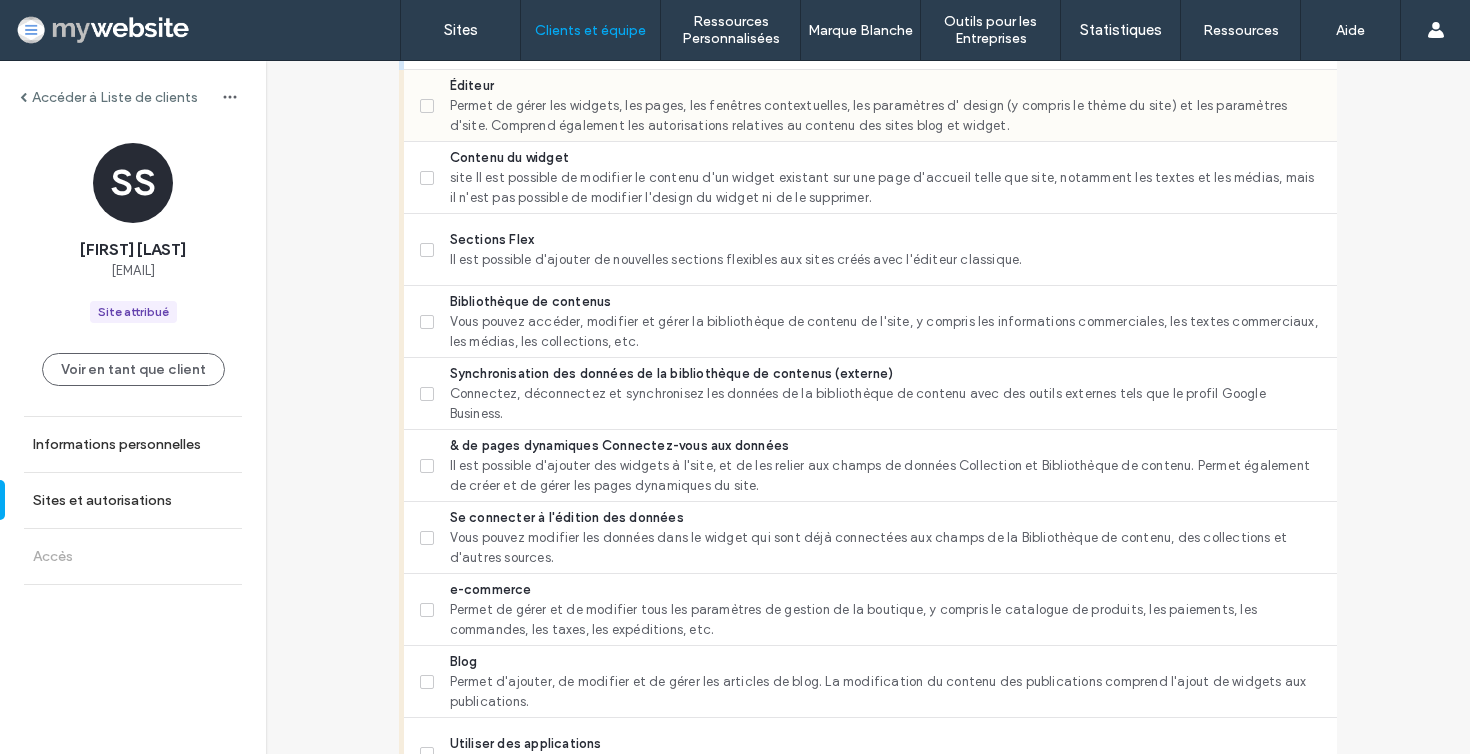 click on "Éditeur Permet de gérer les widgets, les pages, les fenêtres contextuelles, les paramètres d' design (y compris le thème du site) et les paramètres d'site. Comprend également les autorisations relatives au contenu des sites blog et widget." at bounding box center (870, 106) 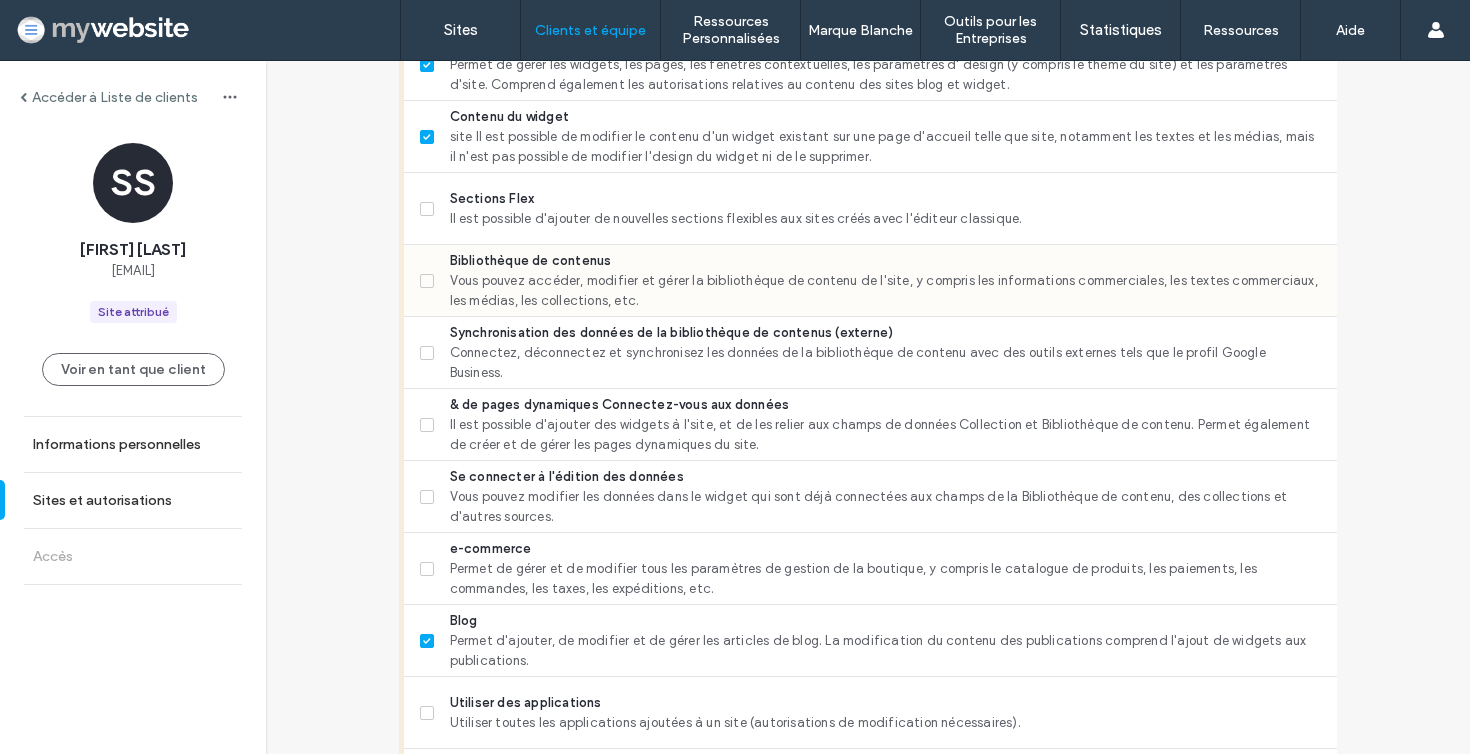 scroll, scrollTop: 821, scrollLeft: 0, axis: vertical 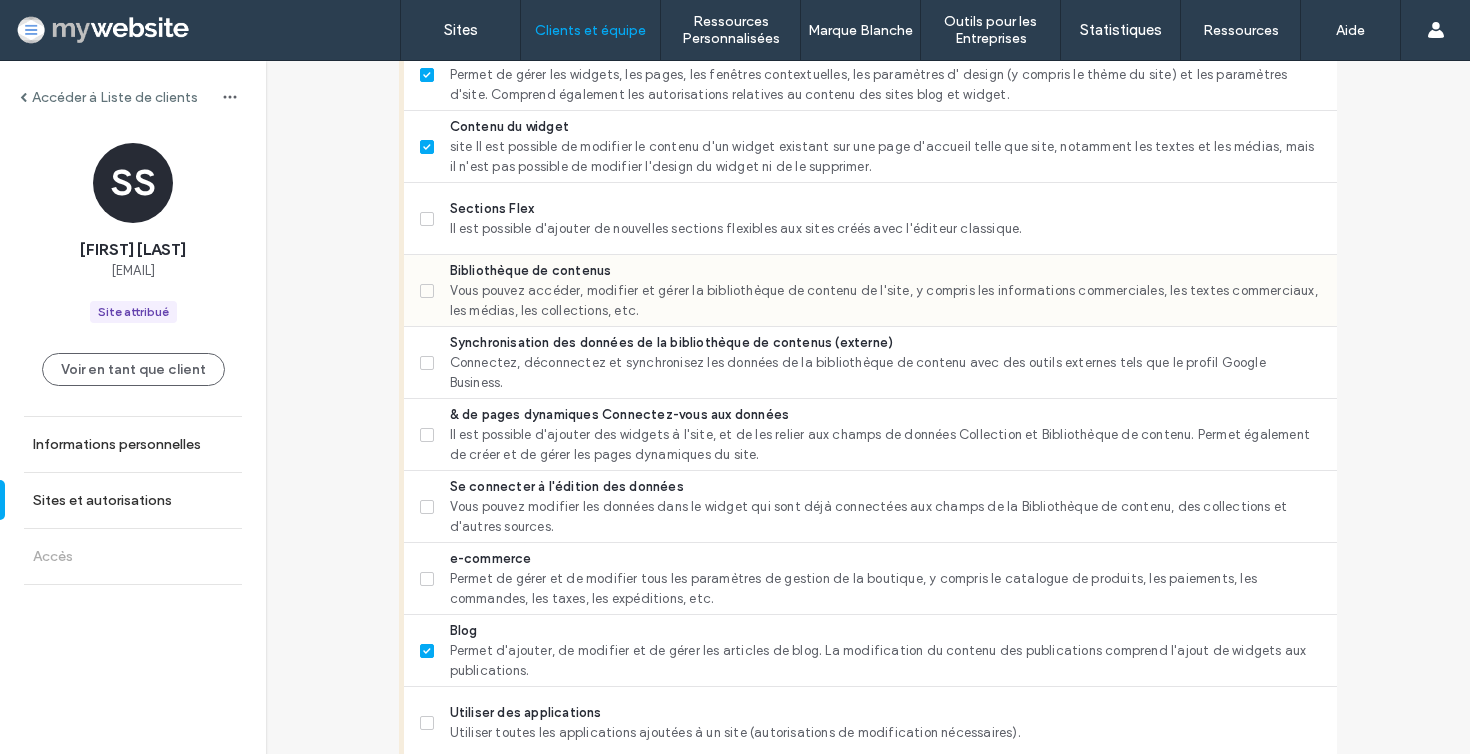click on "Vous pouvez accéder, modifier et gérer la bibliothèque de contenu de l'site, y compris les informations commerciales, les textes commerciaux, les médias, les collections, etc." at bounding box center (885, 301) 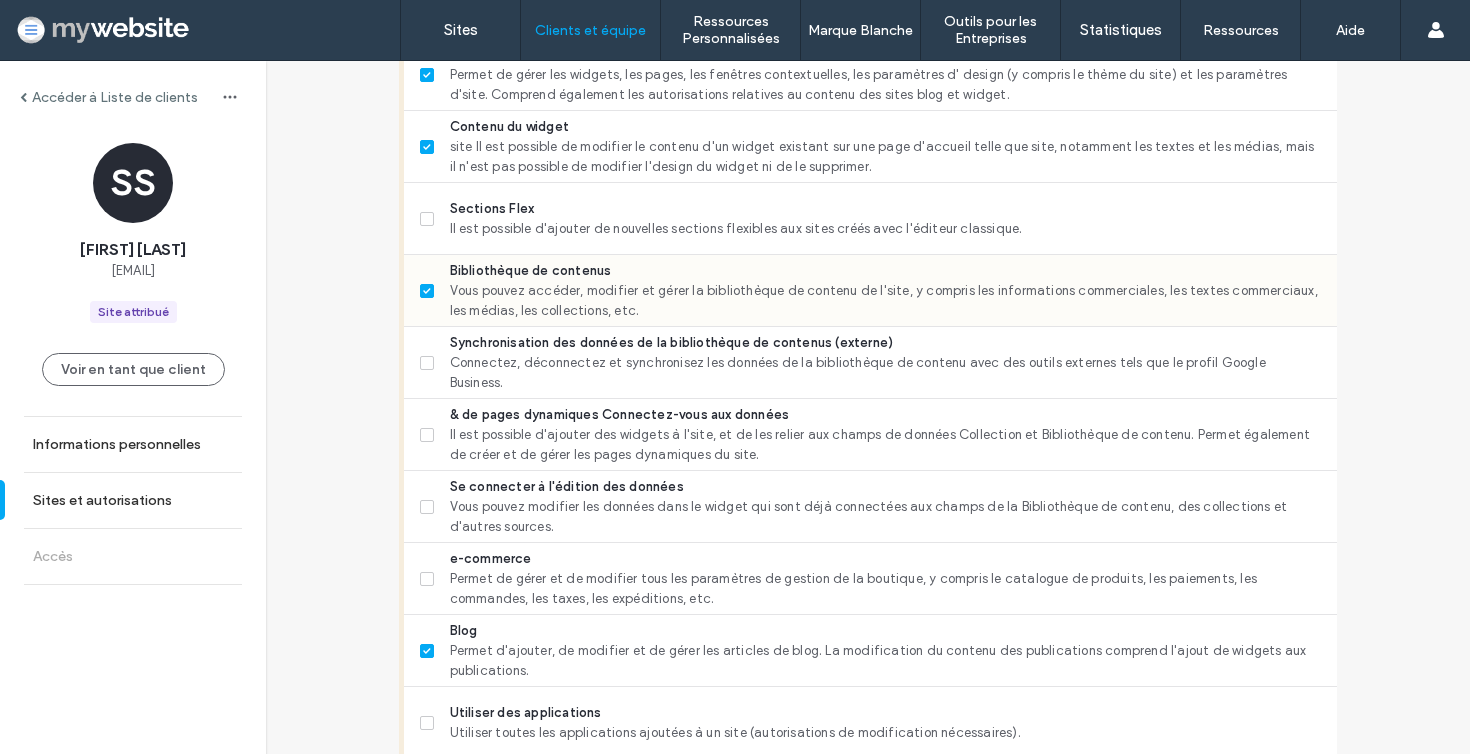 click on "Bibliothèque de contenus Vous pouvez accéder, modifier et gérer la bibliothèque de contenu de l'site, y compris les informations commerciales, les textes commerciaux, les médias, les collections, etc." at bounding box center [870, 291] 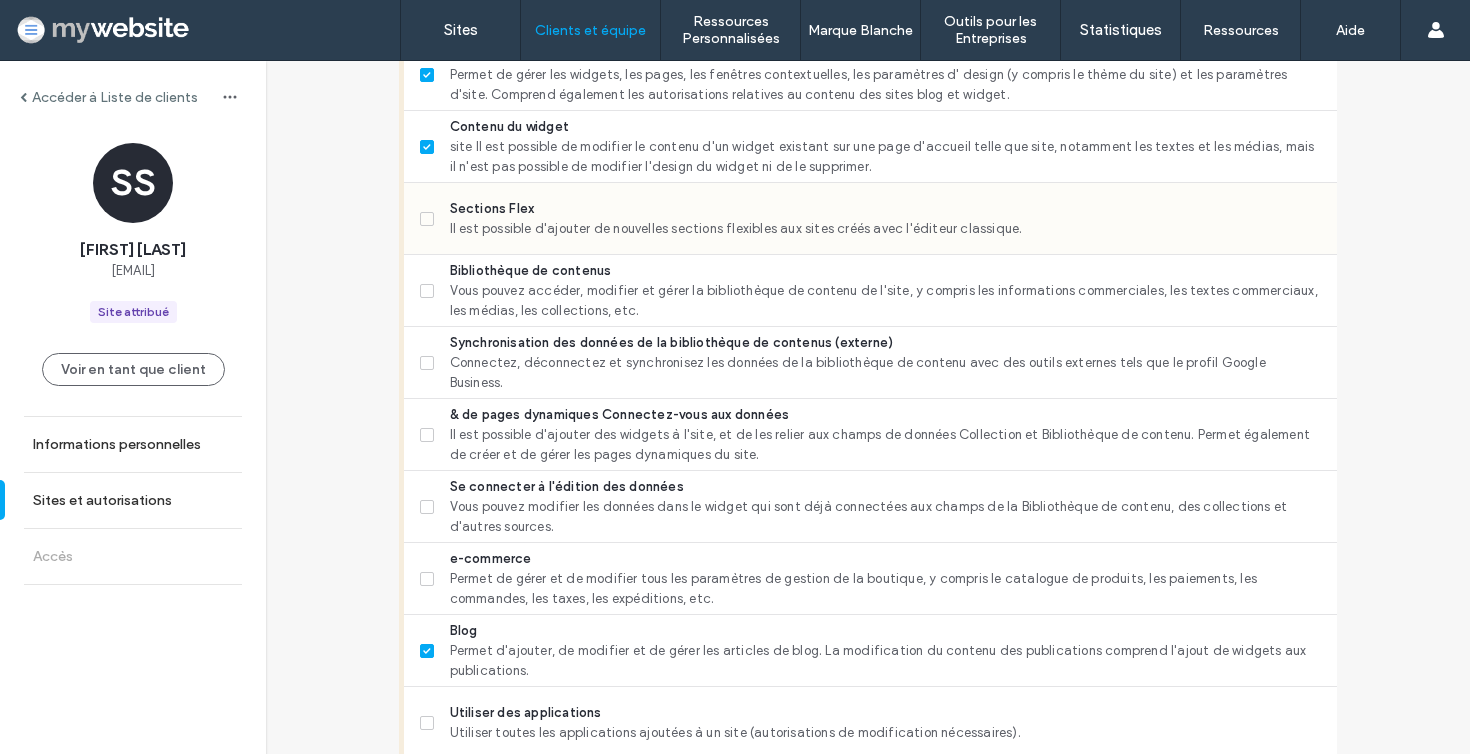 click on "Sections Flex Il est possible d'ajouter de nouvelles sections flexibles aux sites créés avec l'éditeur classique." at bounding box center [870, 219] 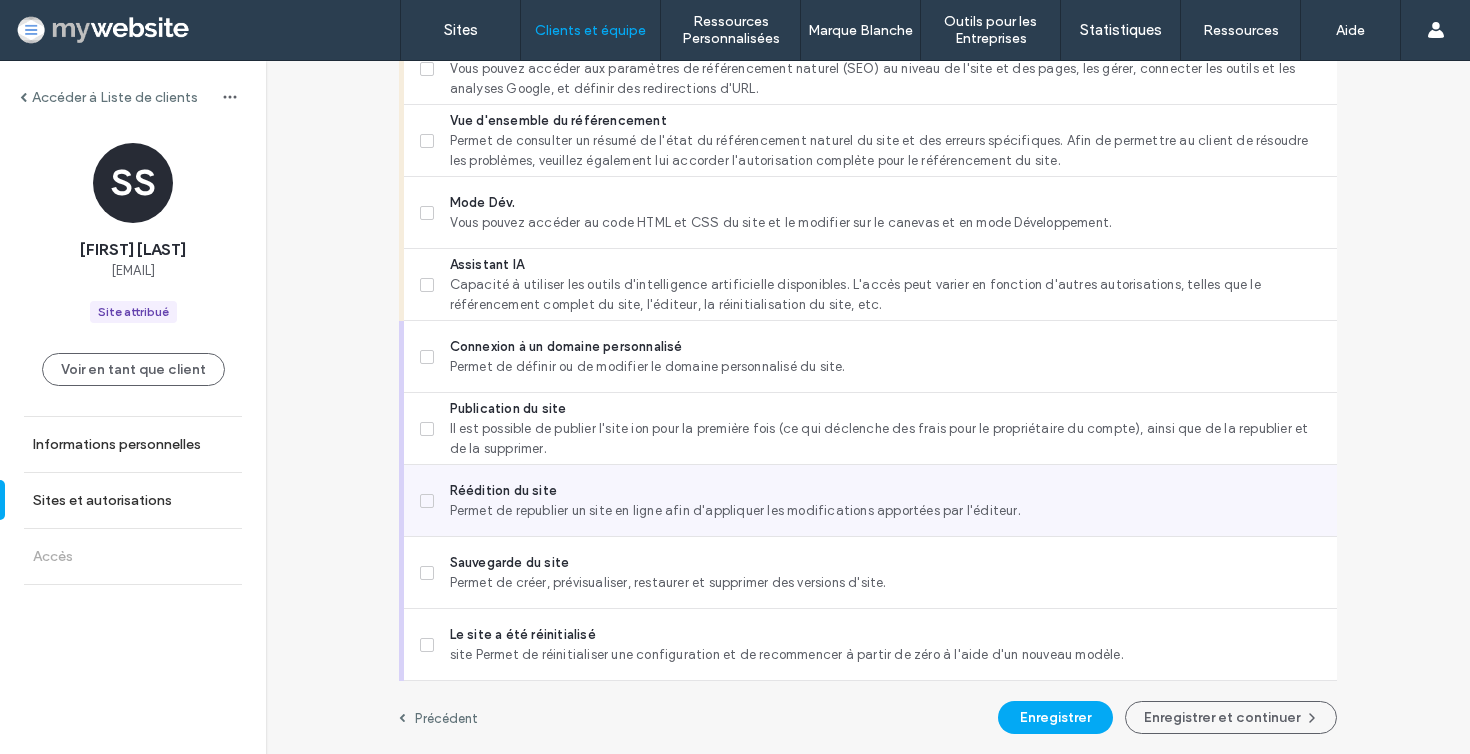 scroll, scrollTop: 1691, scrollLeft: 0, axis: vertical 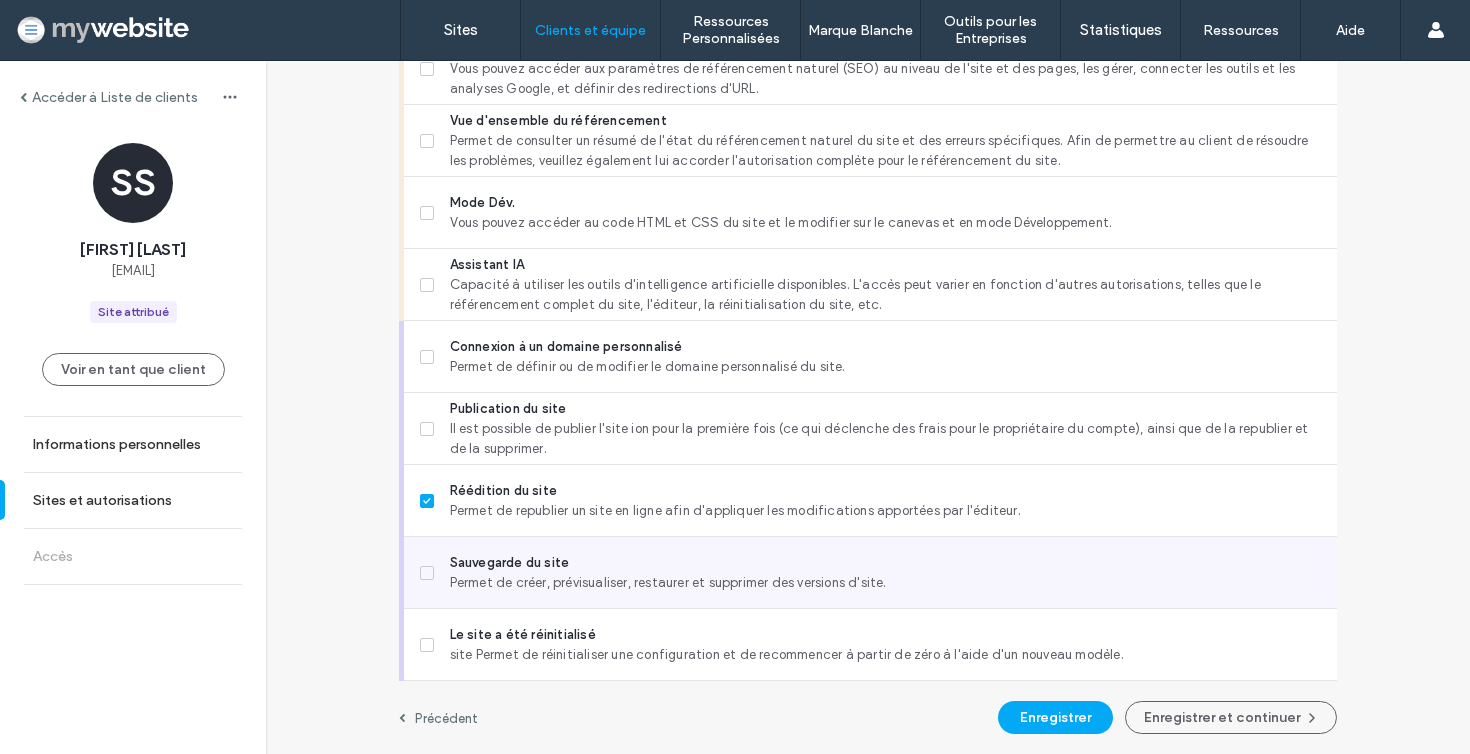 click on "Permet de créer, prévisualiser, restaurer et supprimer des versions d'site." at bounding box center (885, 583) 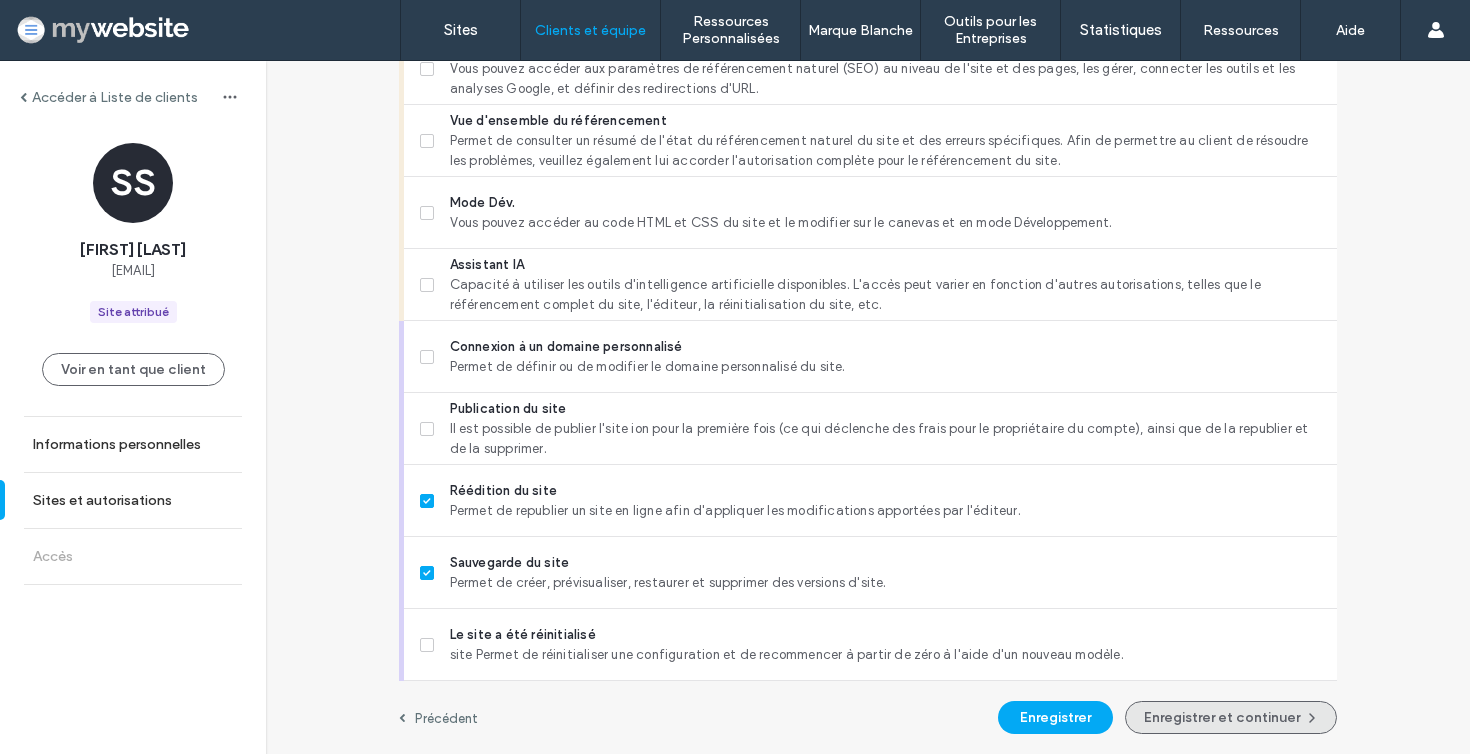 click on "Enregistrer et continuer" at bounding box center [1231, 717] 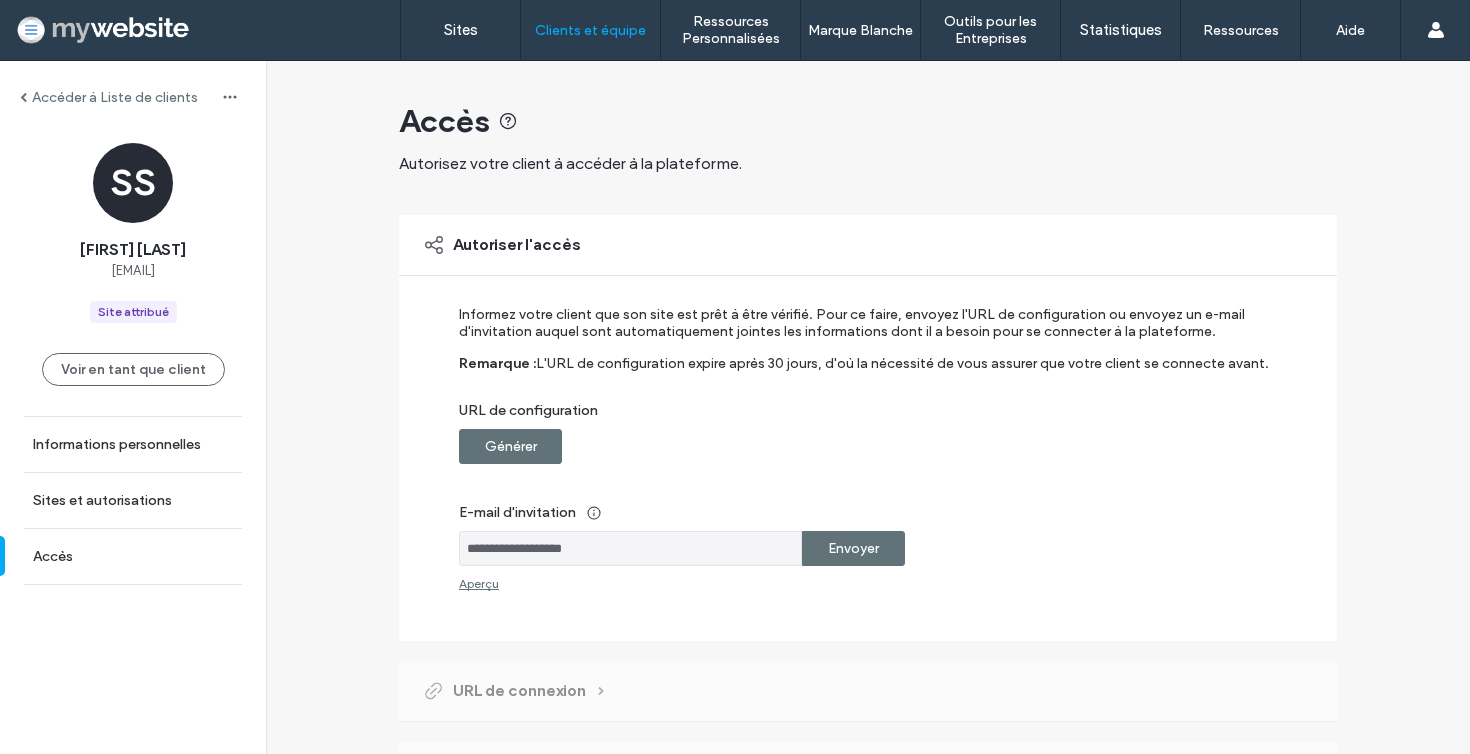 click on "Envoyer" at bounding box center [853, 548] 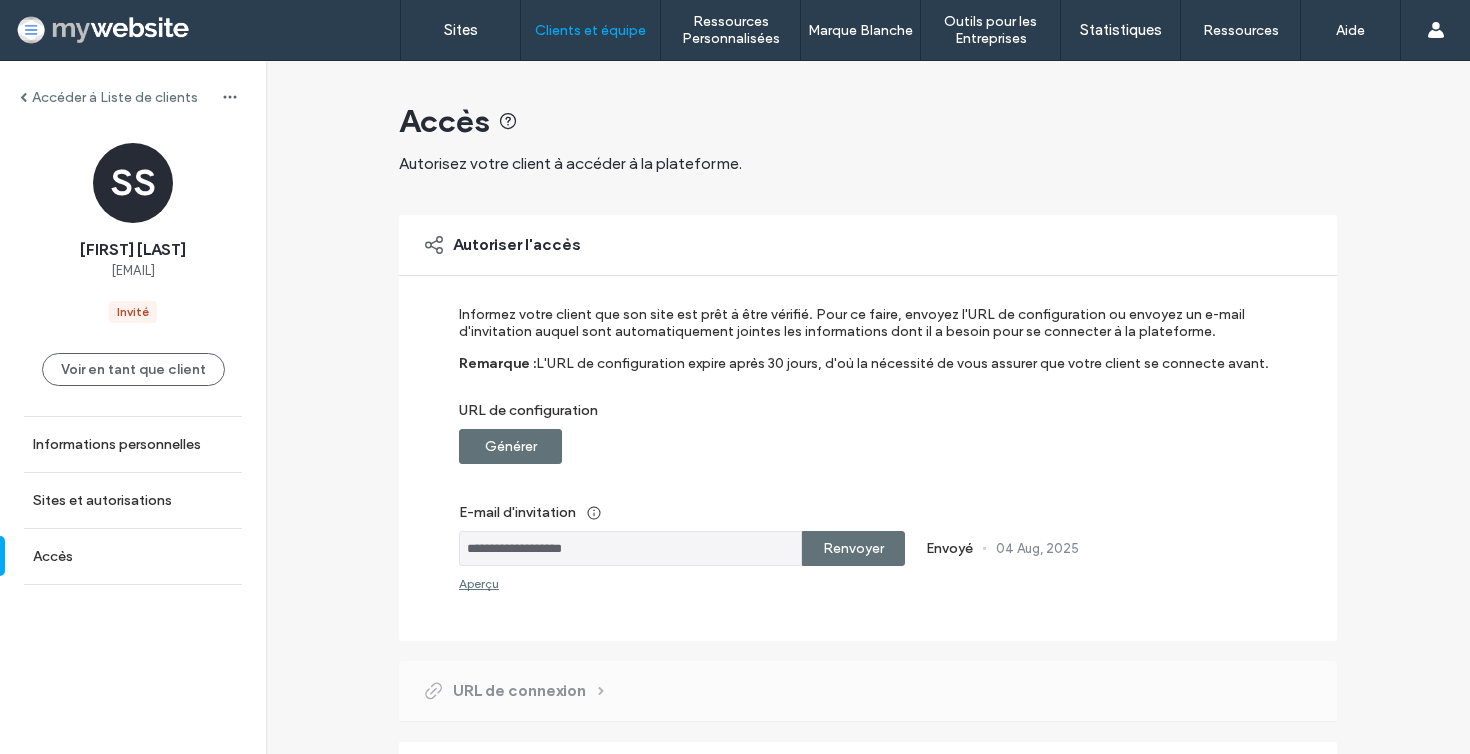 click on "Générer" at bounding box center [511, 446] 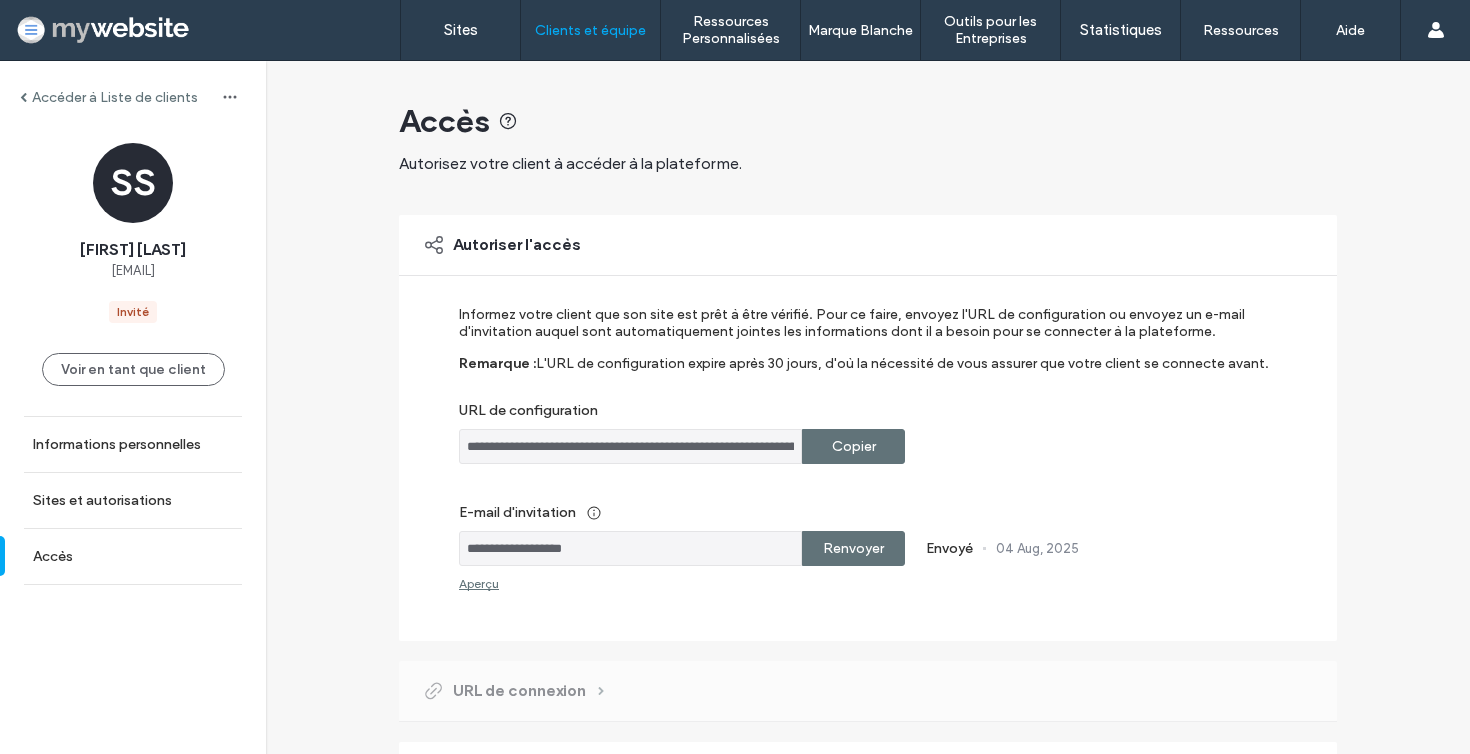 click on "Copier" at bounding box center [854, 446] 